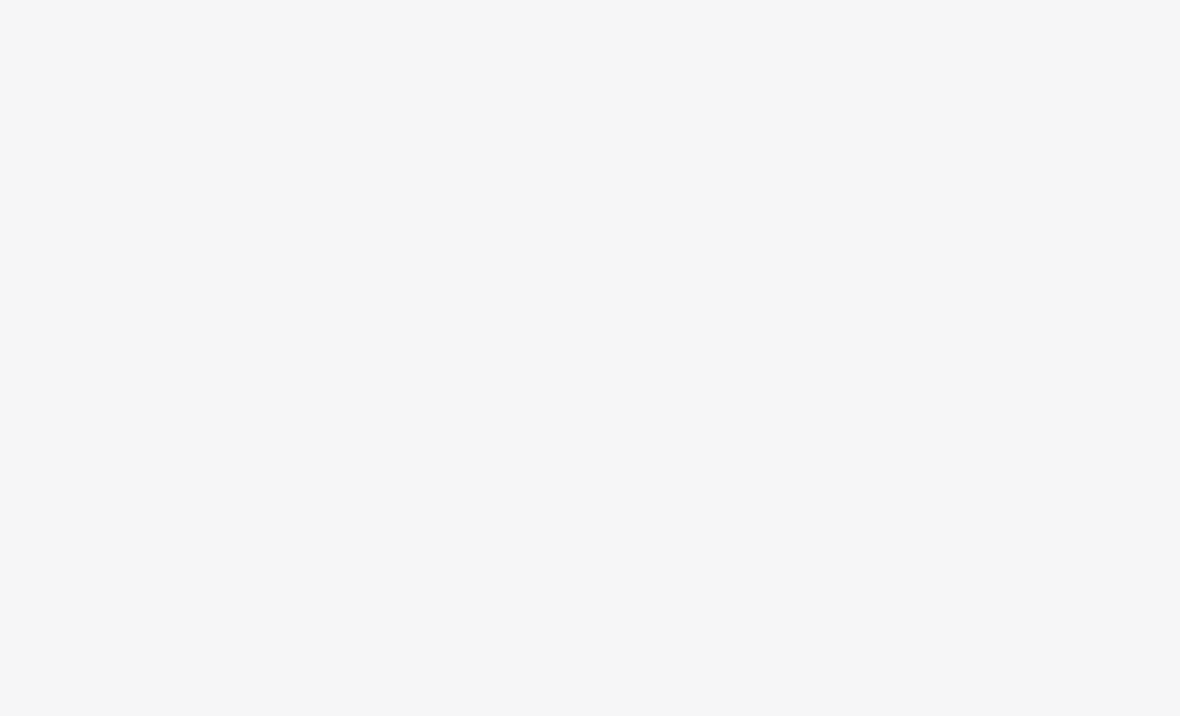 scroll, scrollTop: 0, scrollLeft: 0, axis: both 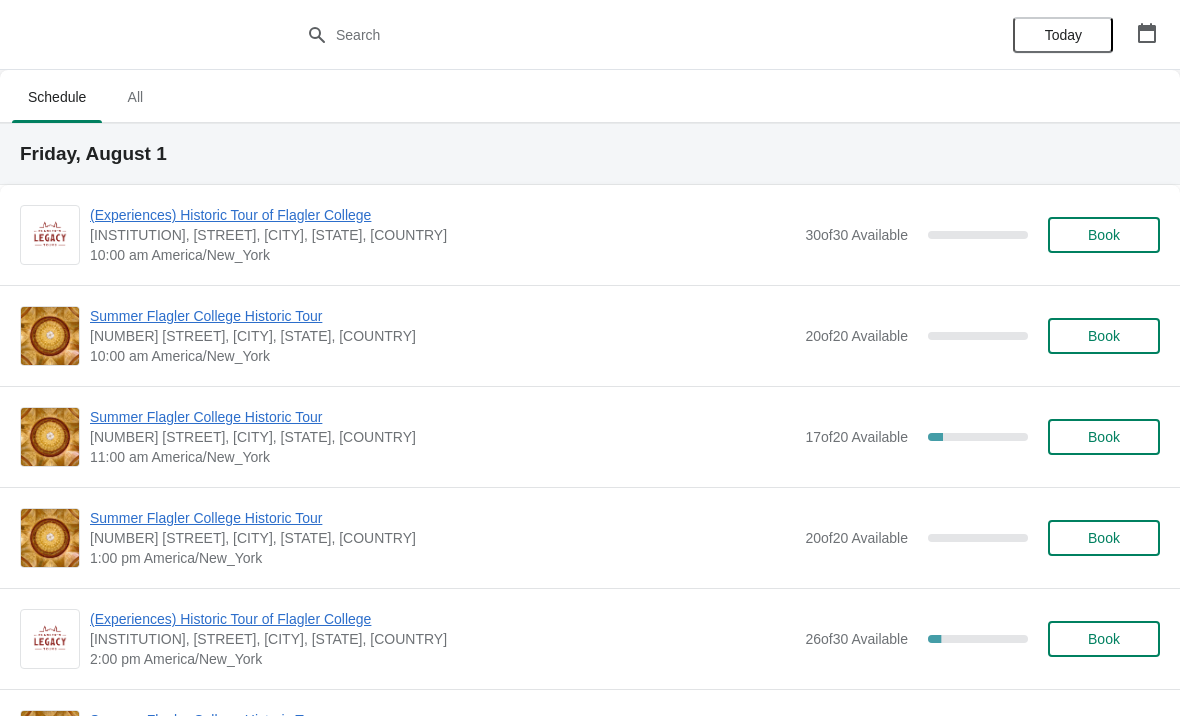click on "Summer Flagler College Historic Tour" at bounding box center (442, 417) 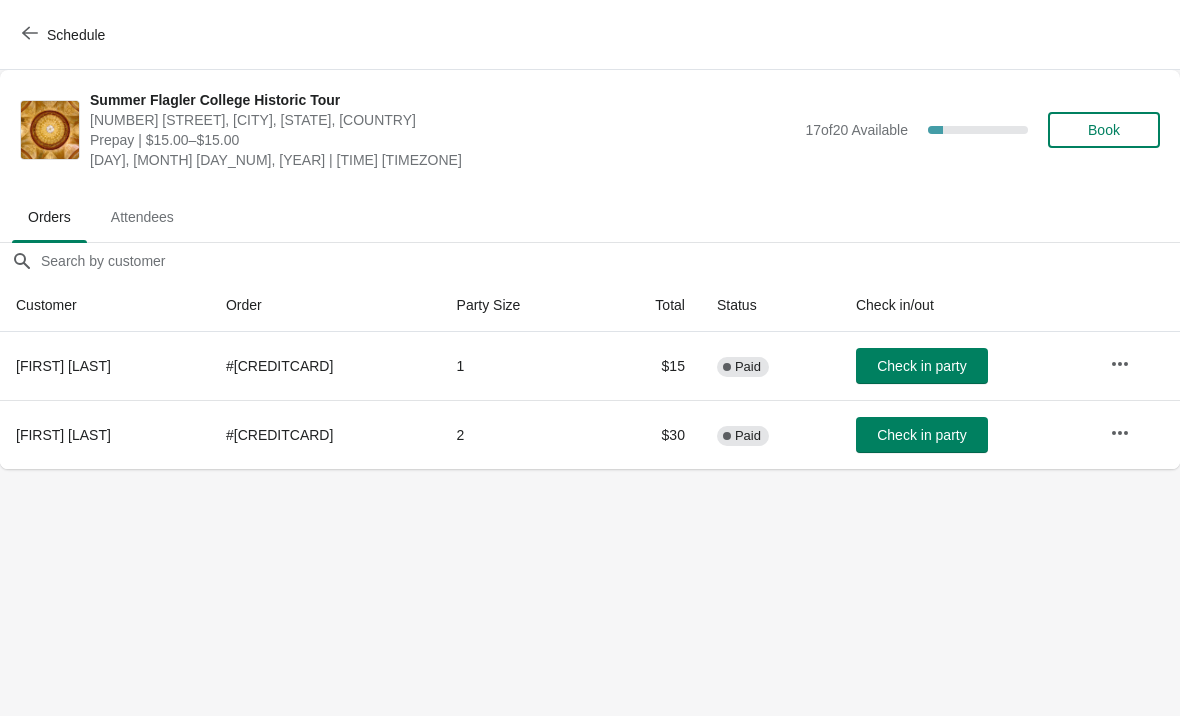 click 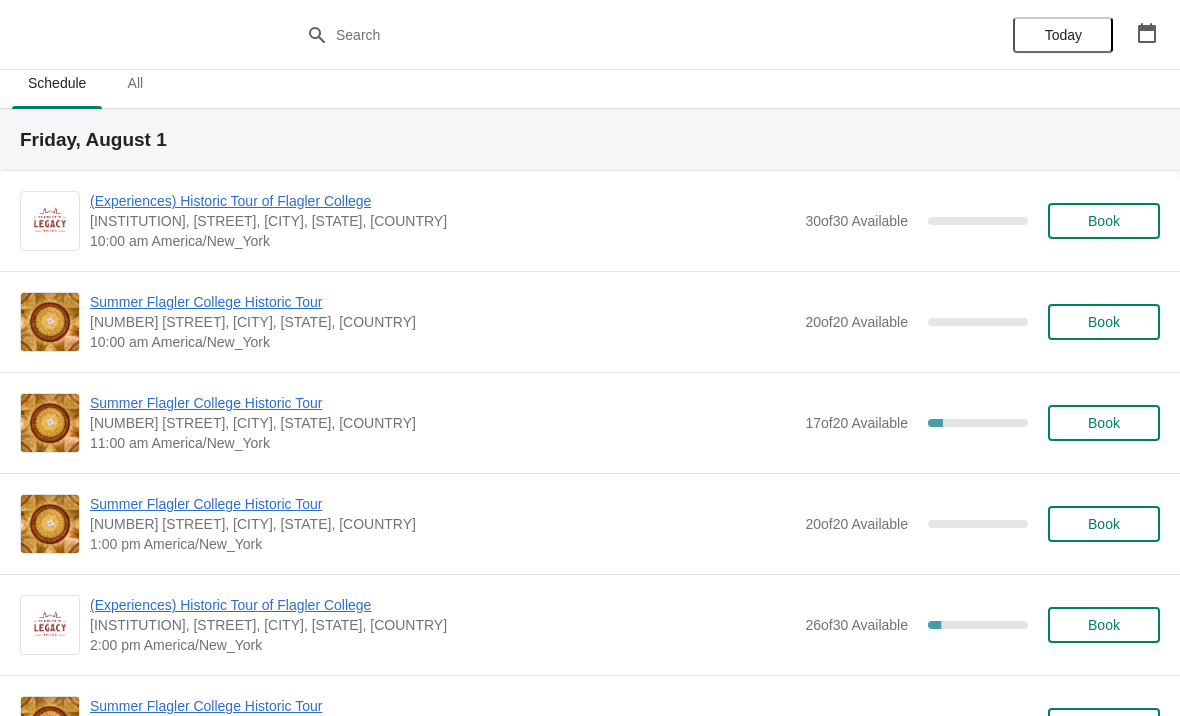 scroll, scrollTop: 10, scrollLeft: 0, axis: vertical 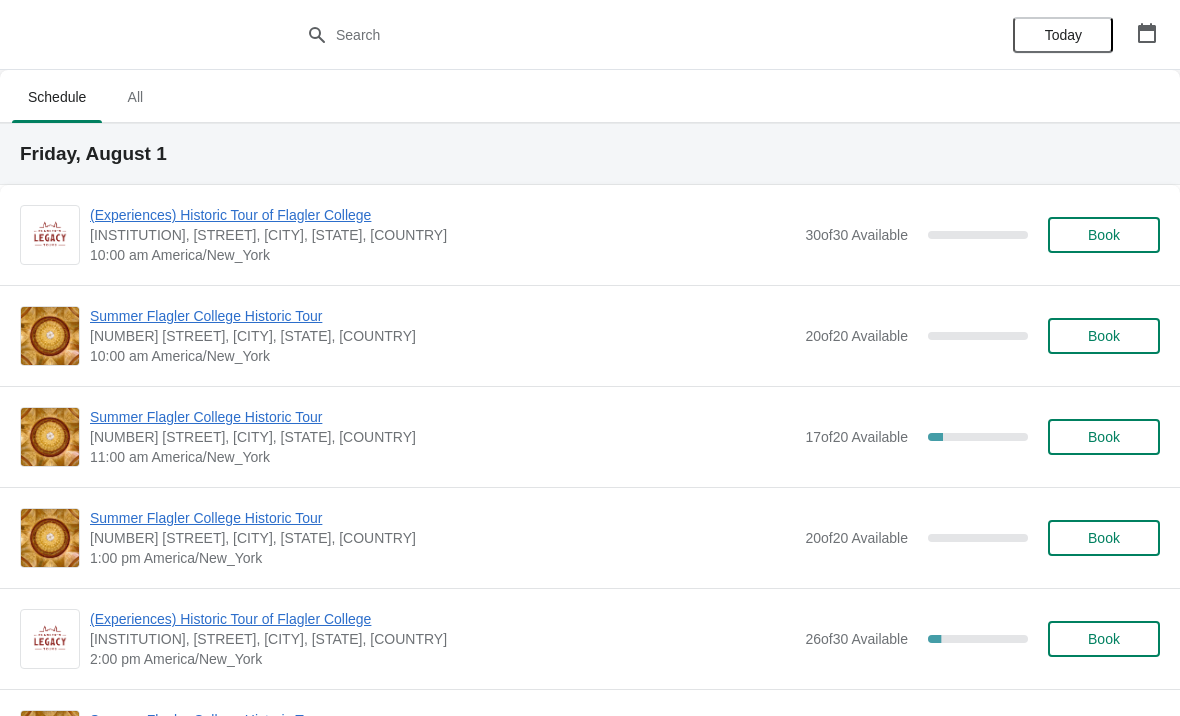 click on "(Experiences) Historic Tour of Flagler College" at bounding box center (442, 215) 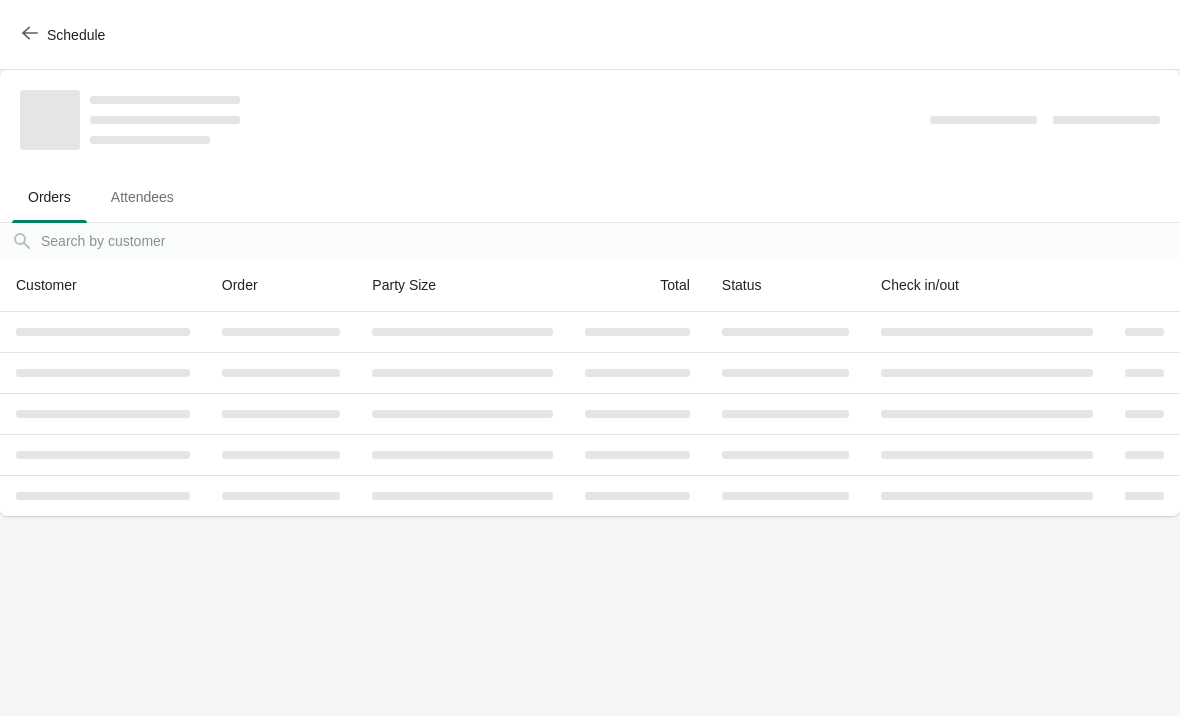 click on "Schedule" at bounding box center (65, 35) 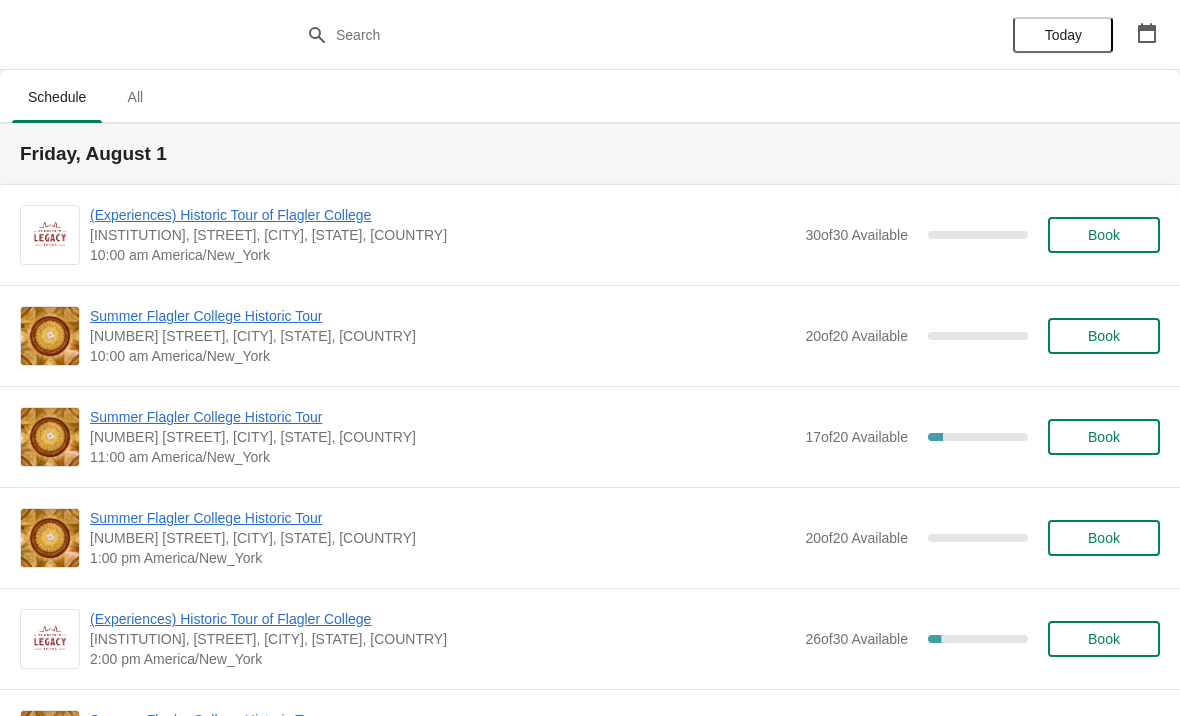 scroll, scrollTop: 0, scrollLeft: 0, axis: both 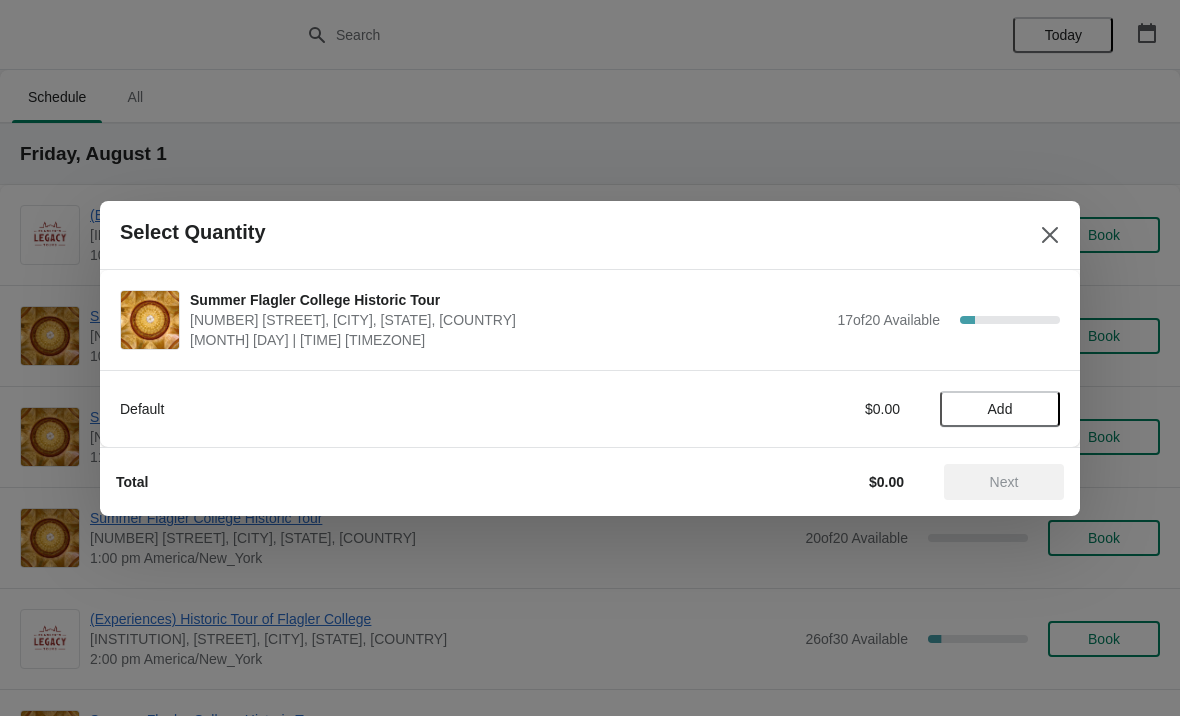 click on "Add" at bounding box center (1000, 409) 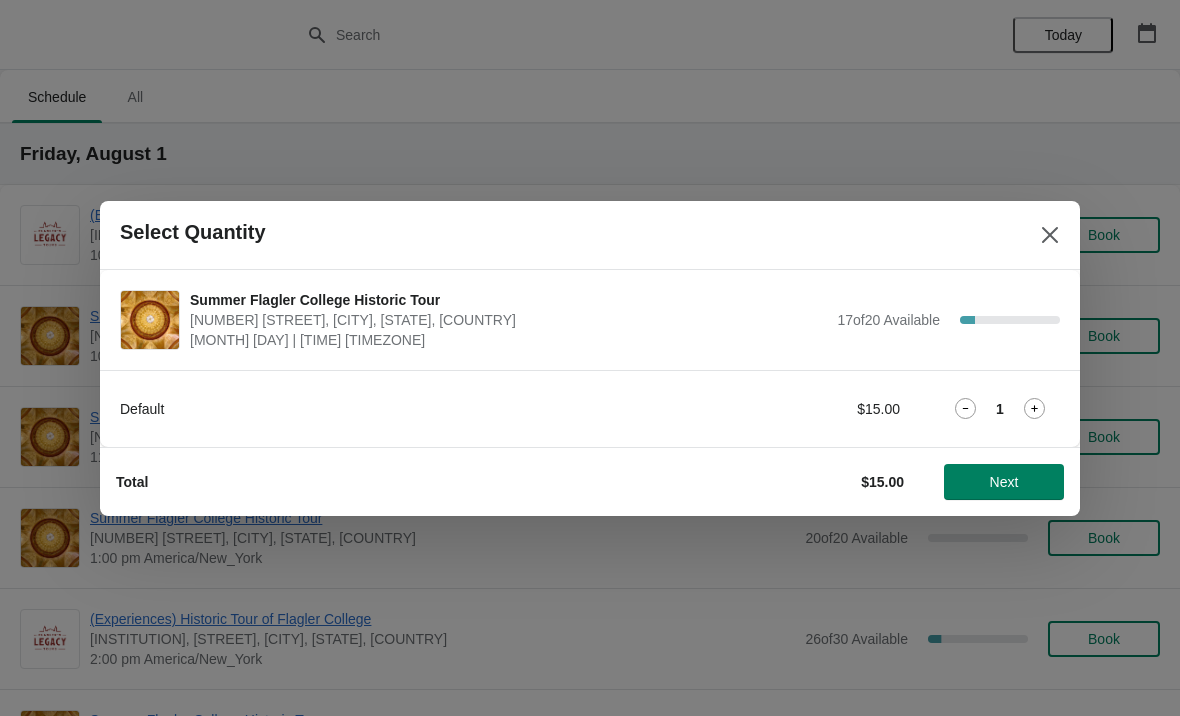 click 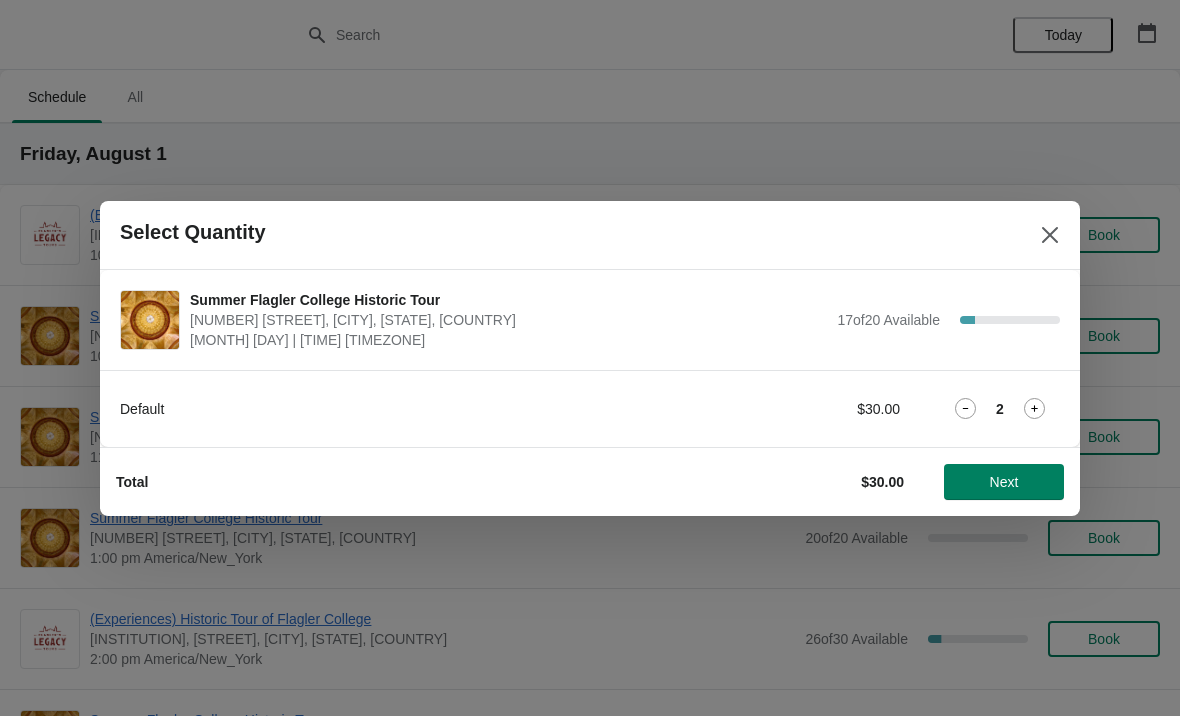 click on "Next" at bounding box center (1004, 482) 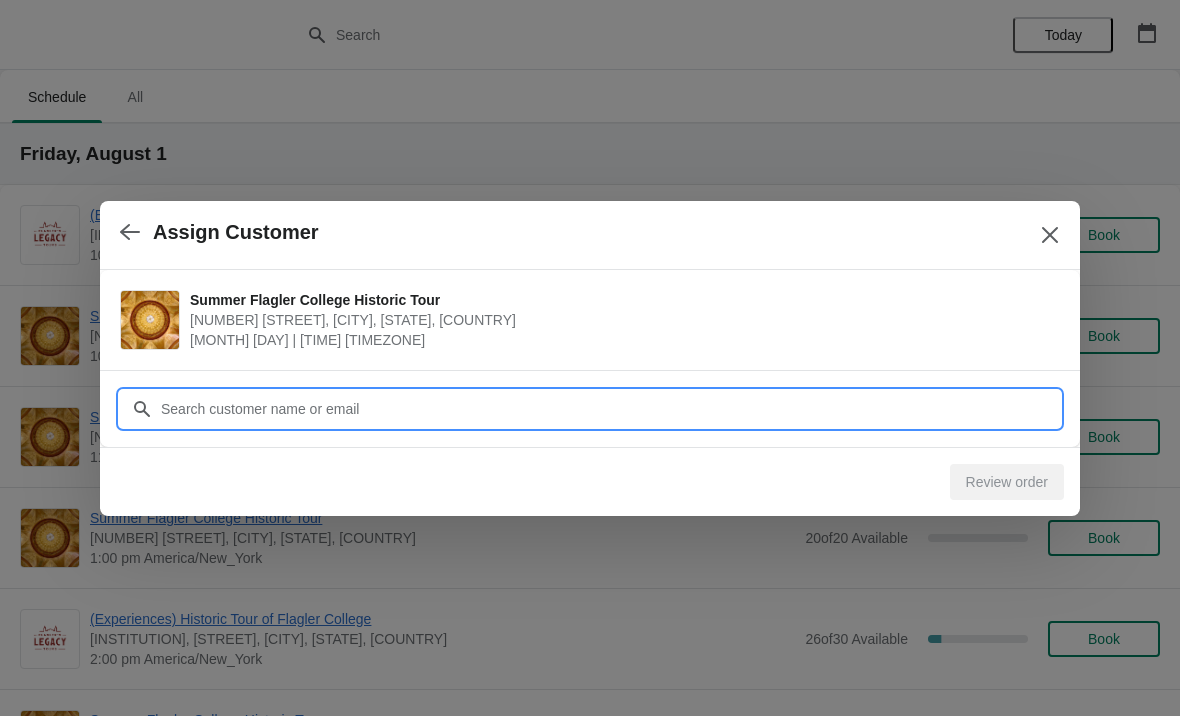 click on "Assign Customer Summer Flagler College Historic Tour 74 King Street, St. Augustine, FL, USA August 1 | 11:00 am America/New_York Customer Review order" at bounding box center [590, 6127] 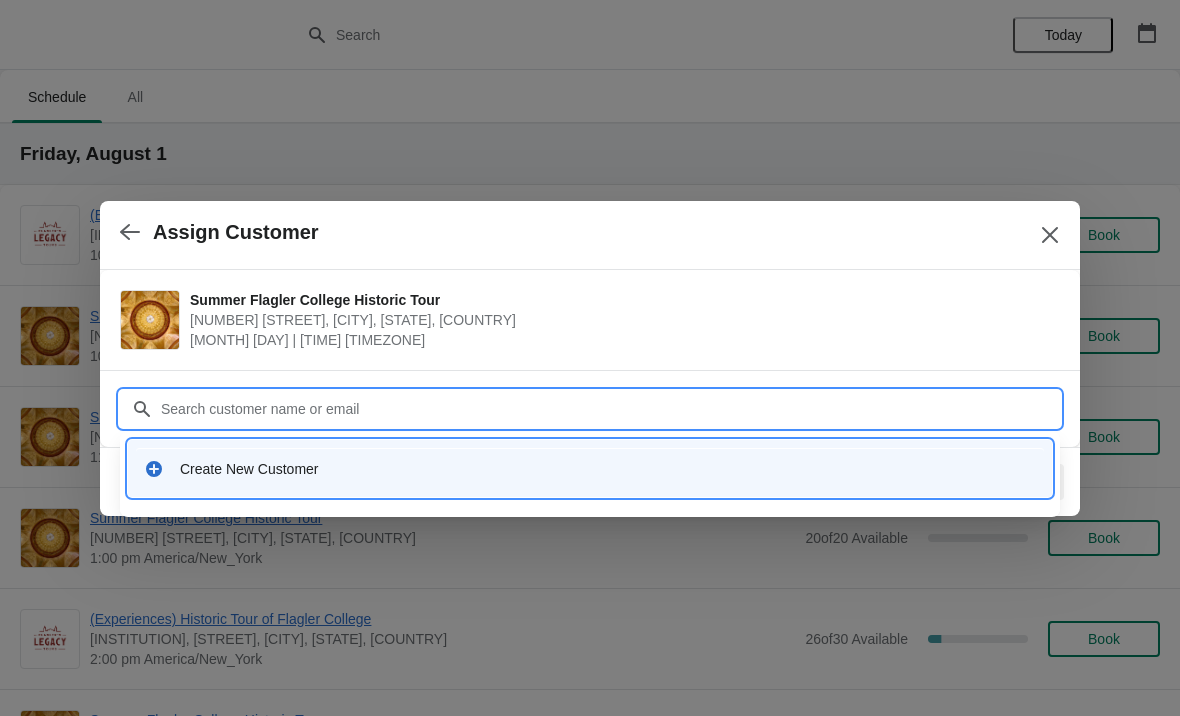 click on "Create New Customer" at bounding box center [608, 469] 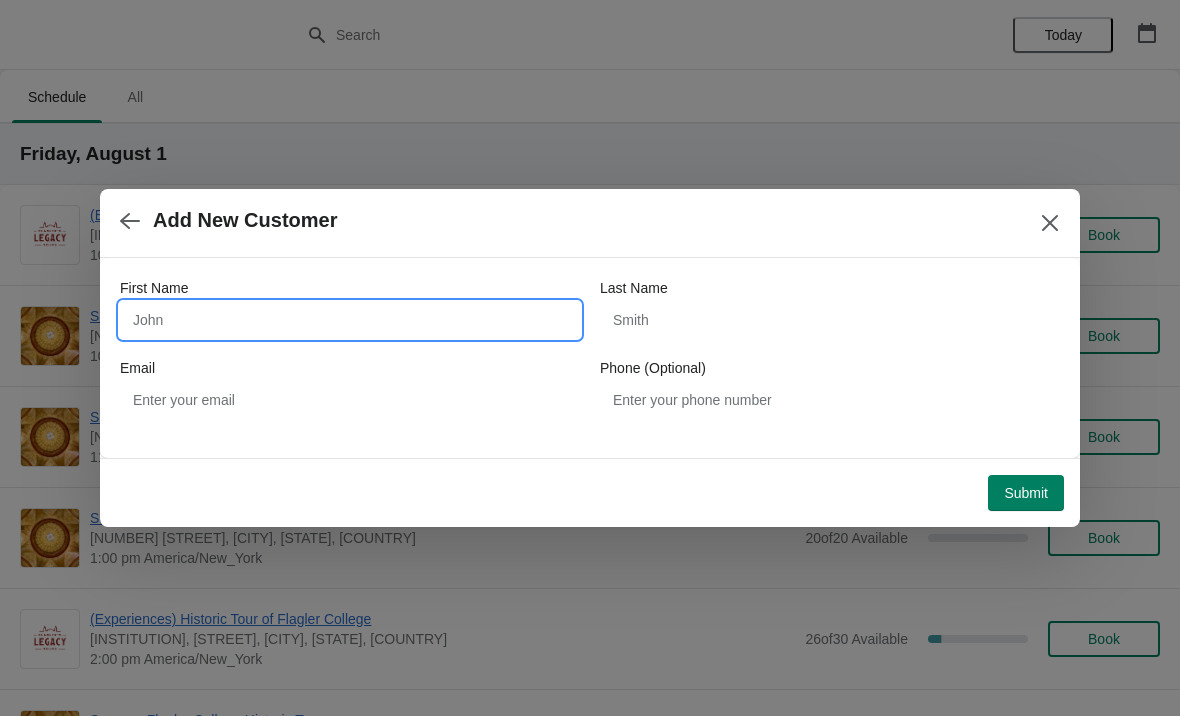 click on "First Name" at bounding box center (350, 320) 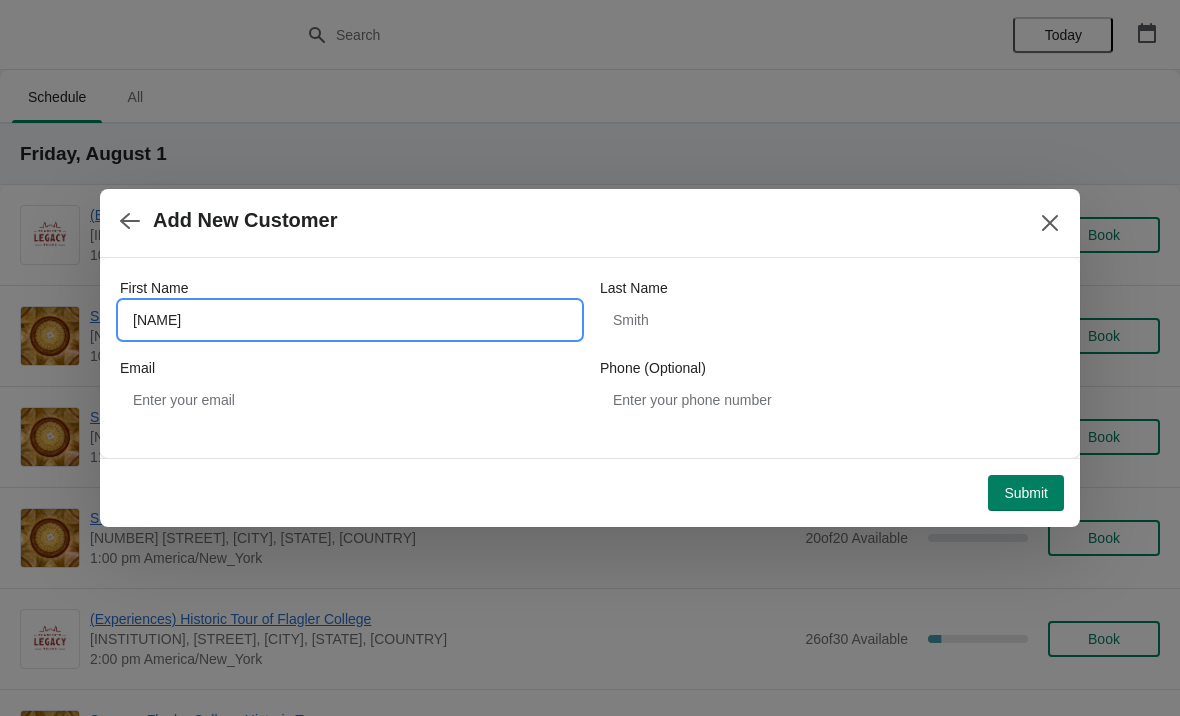 type on "Jose" 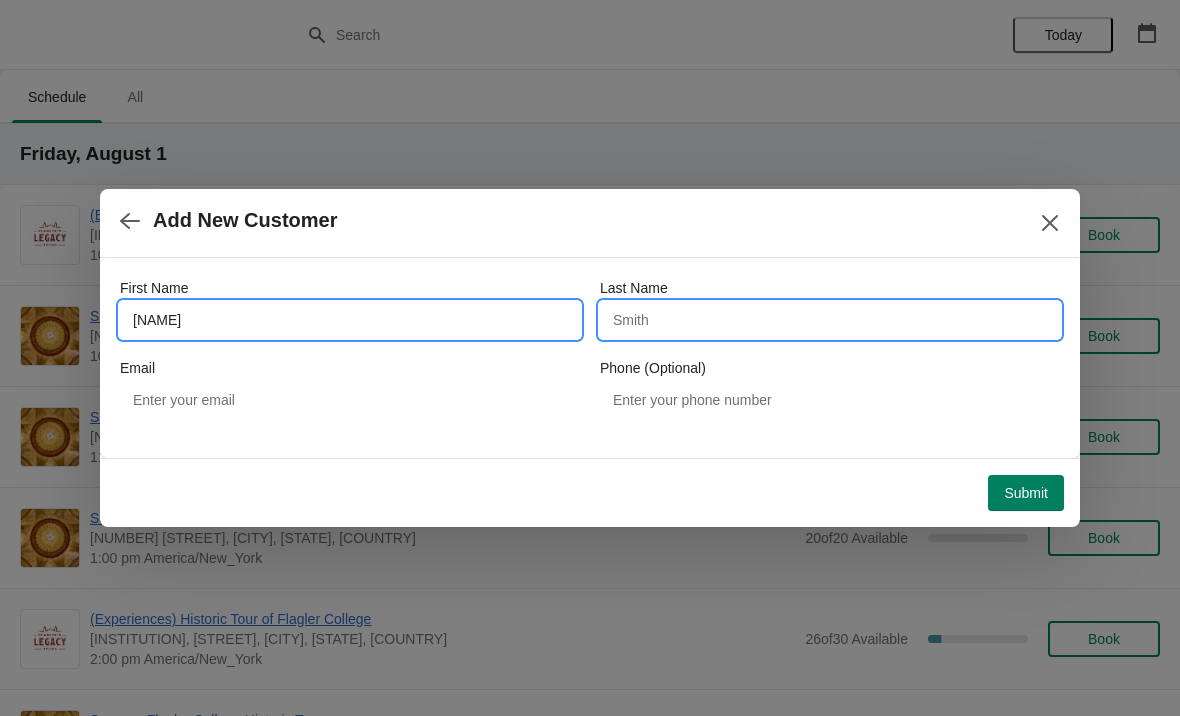 click on "Last Name" at bounding box center (830, 320) 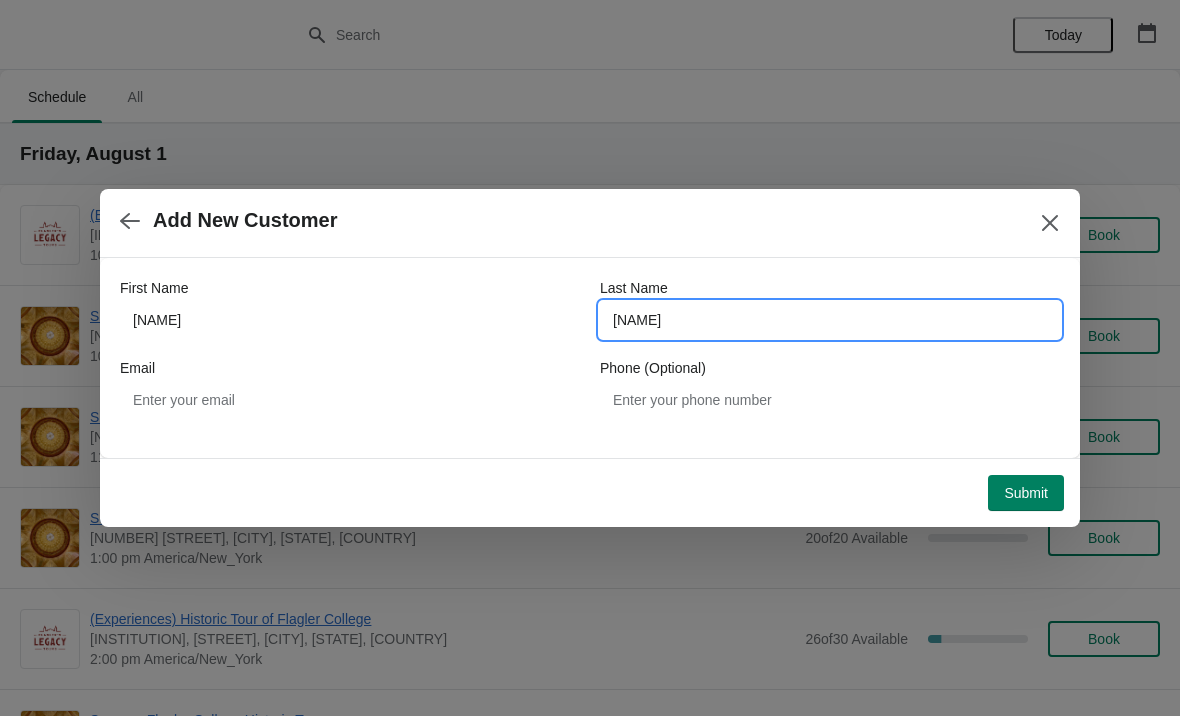 type on "Diaz" 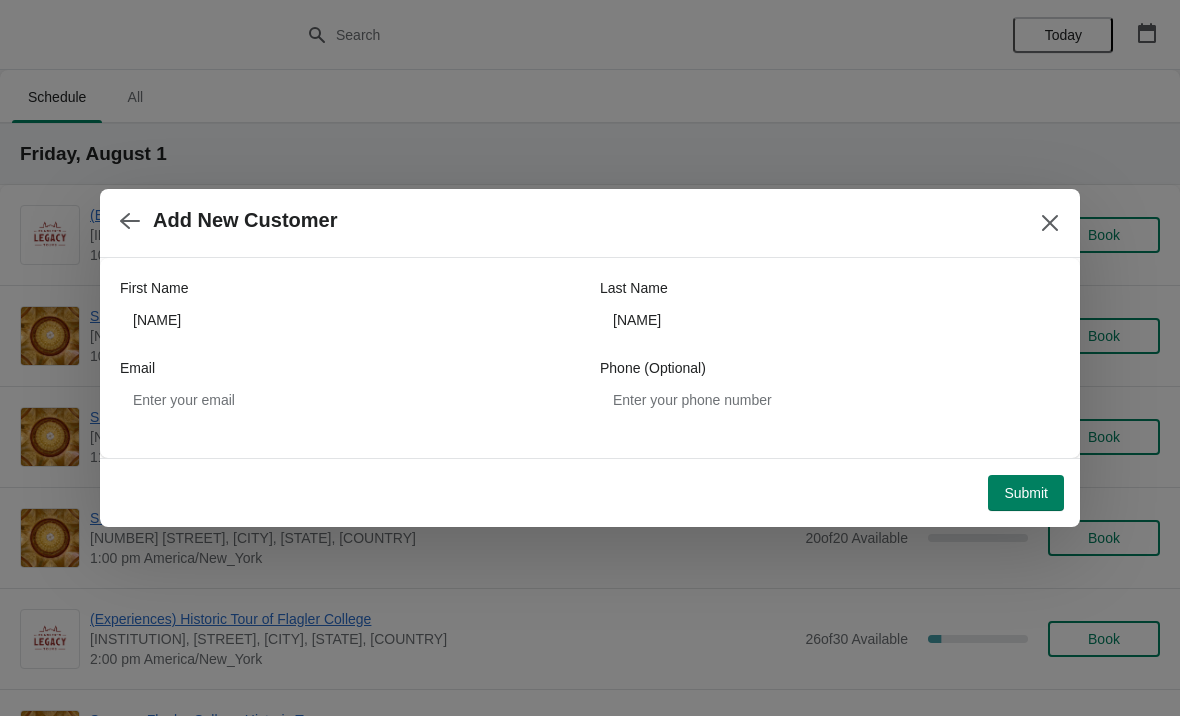 click on "Submit" at bounding box center (1026, 493) 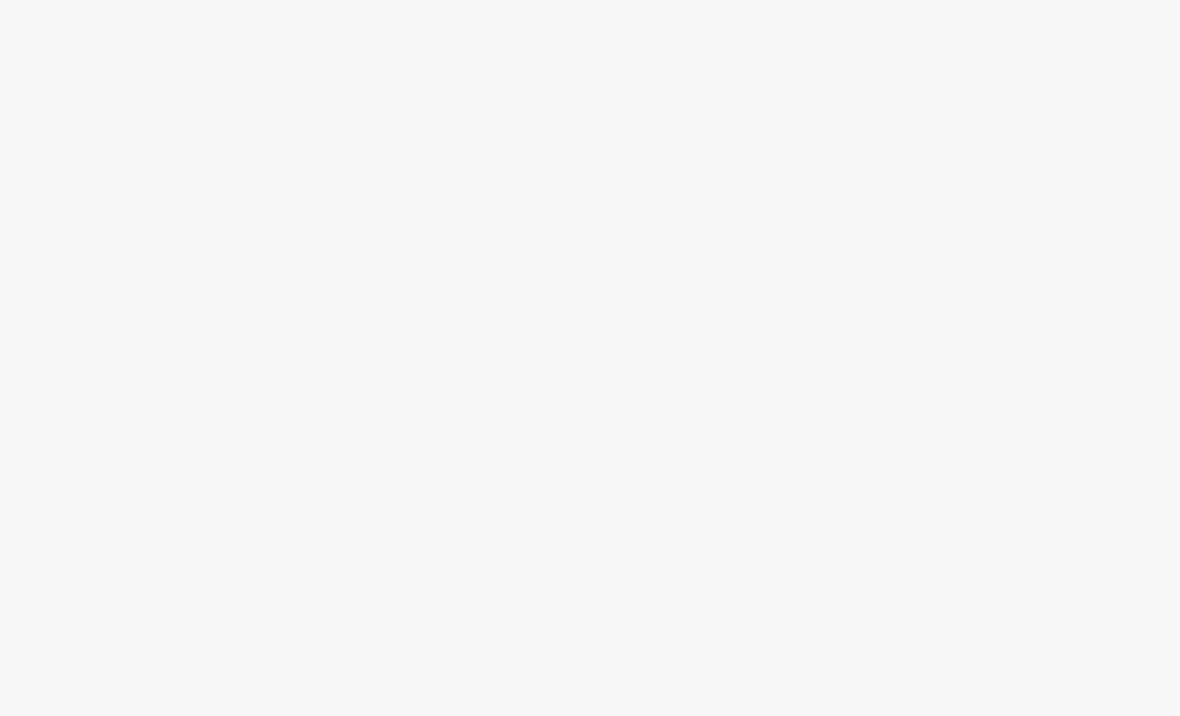 scroll, scrollTop: 0, scrollLeft: 0, axis: both 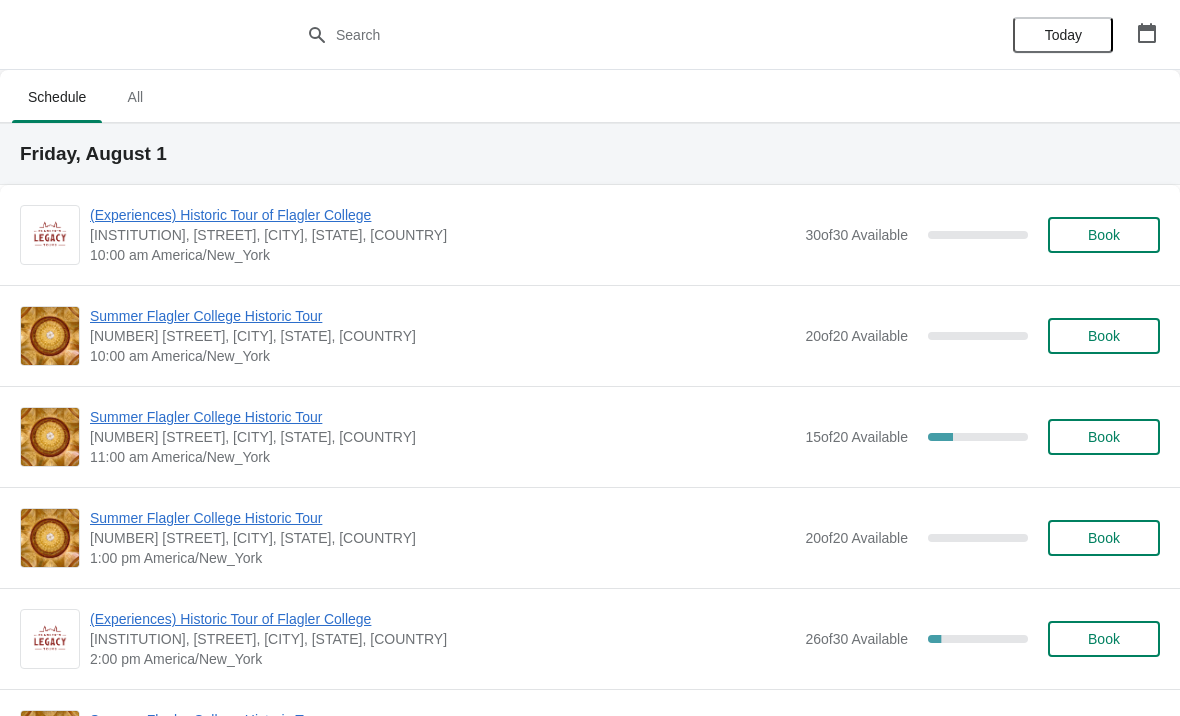 click on "Book" at bounding box center (1104, 437) 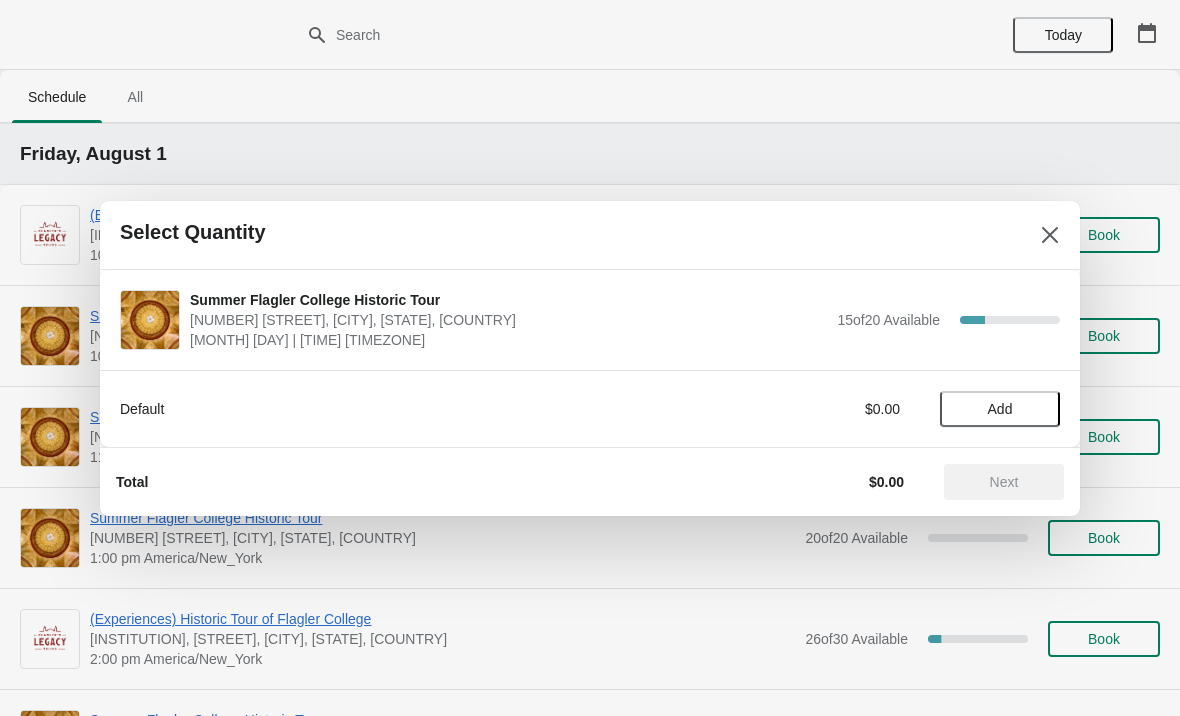 click on "Add" at bounding box center [1000, 409] 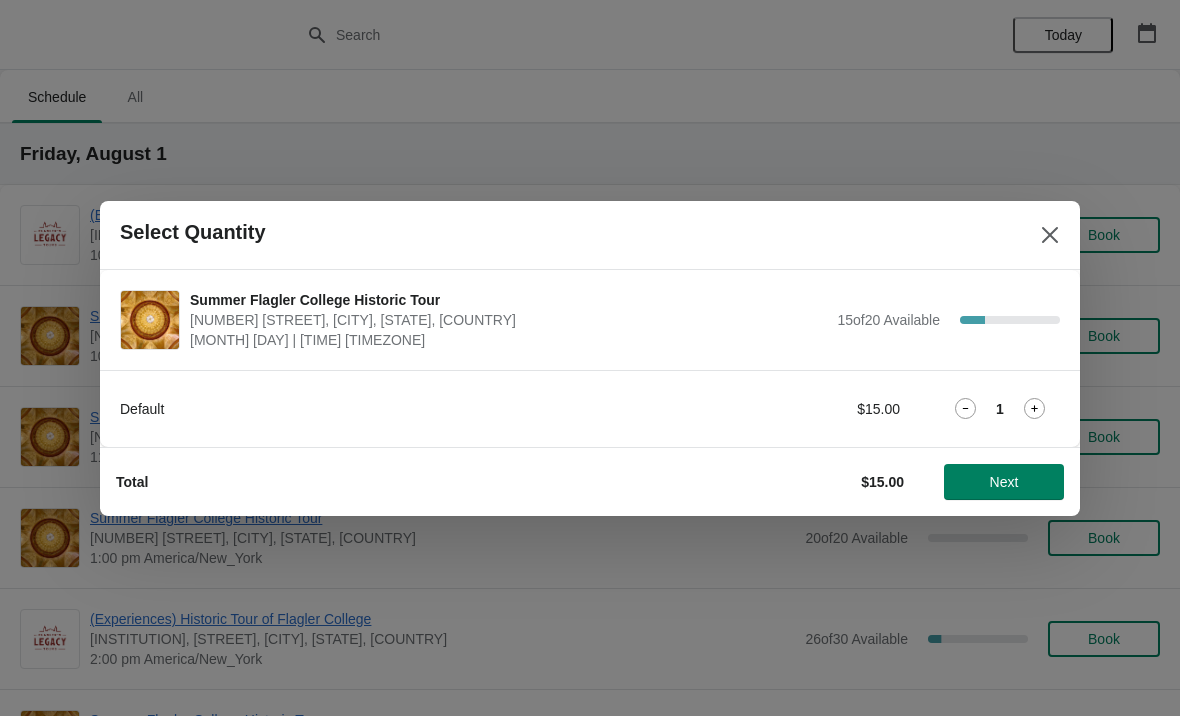 click on "Default $15.00 1" at bounding box center (590, 408) 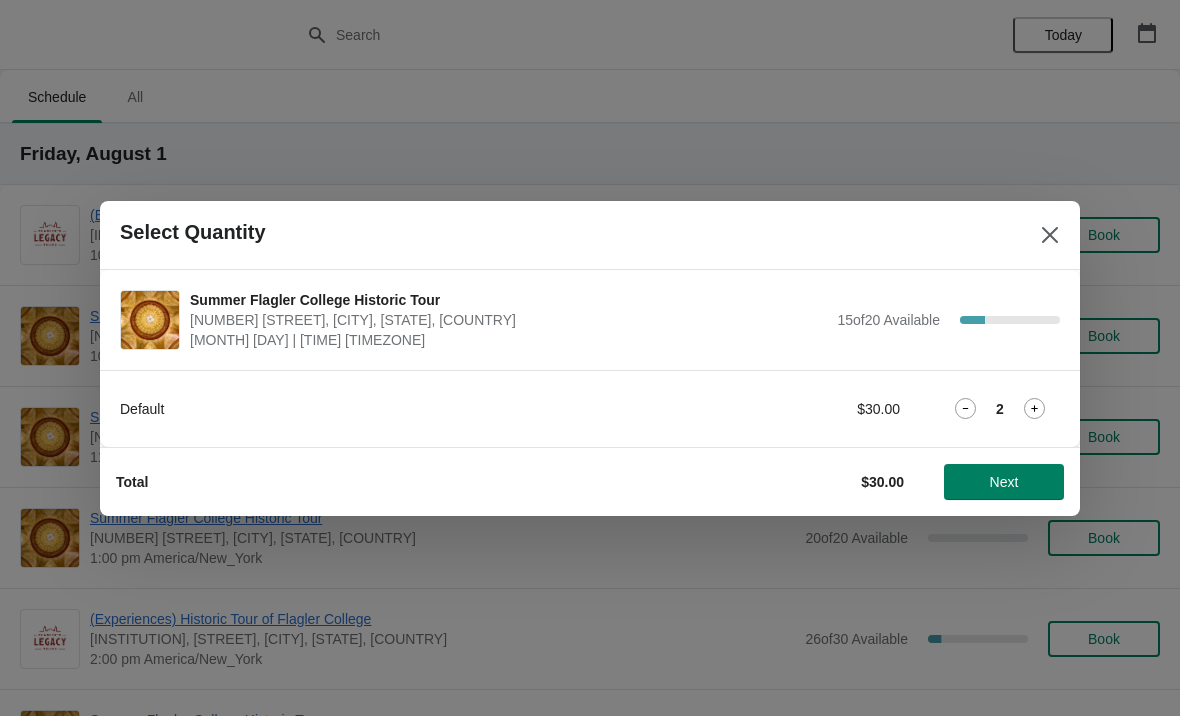 click 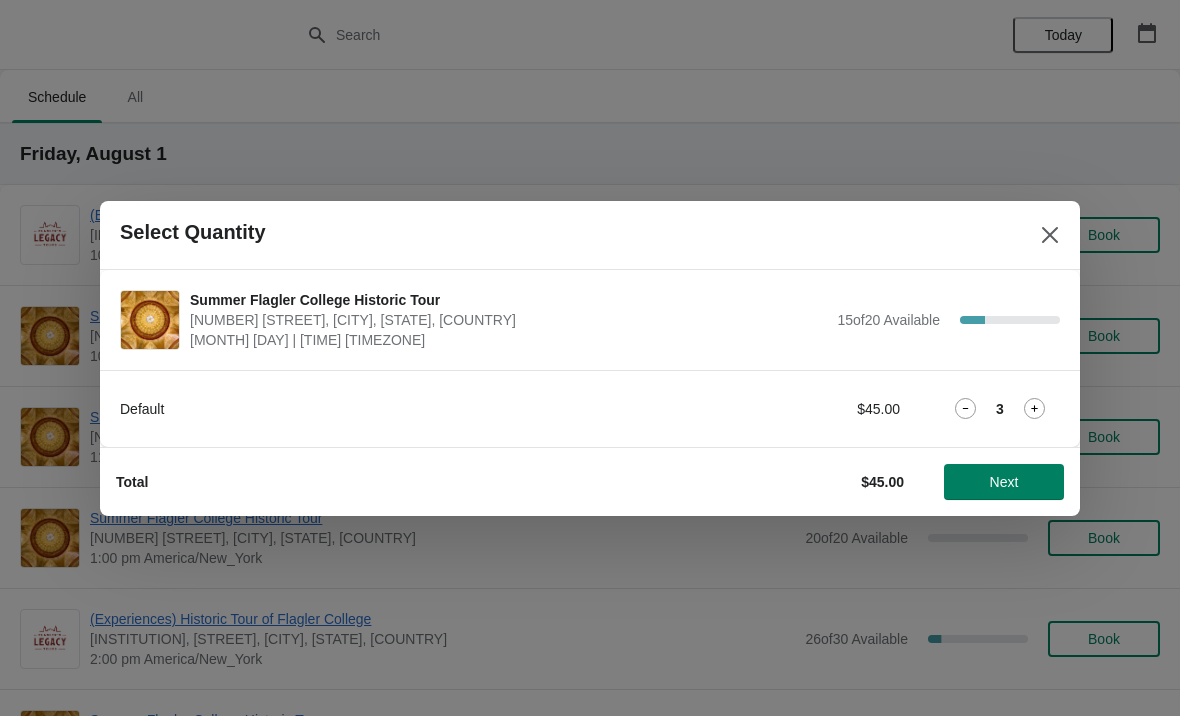 click on "Next" at bounding box center [1004, 482] 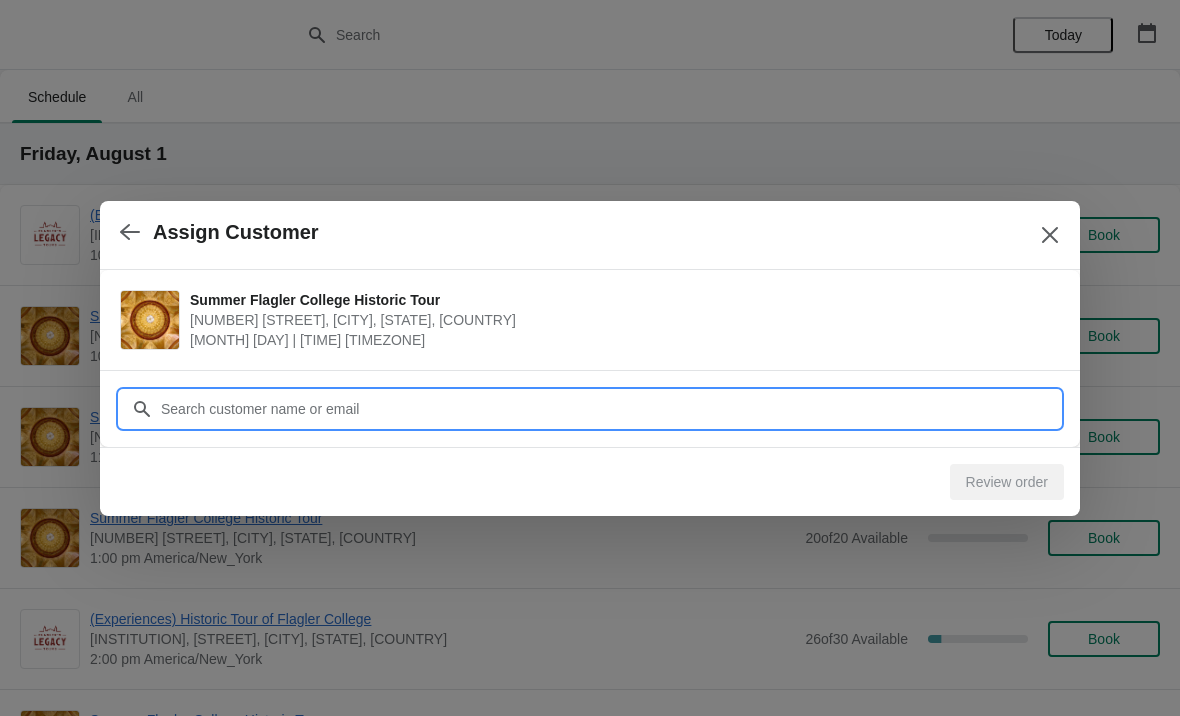 click on "Customer" at bounding box center (610, 409) 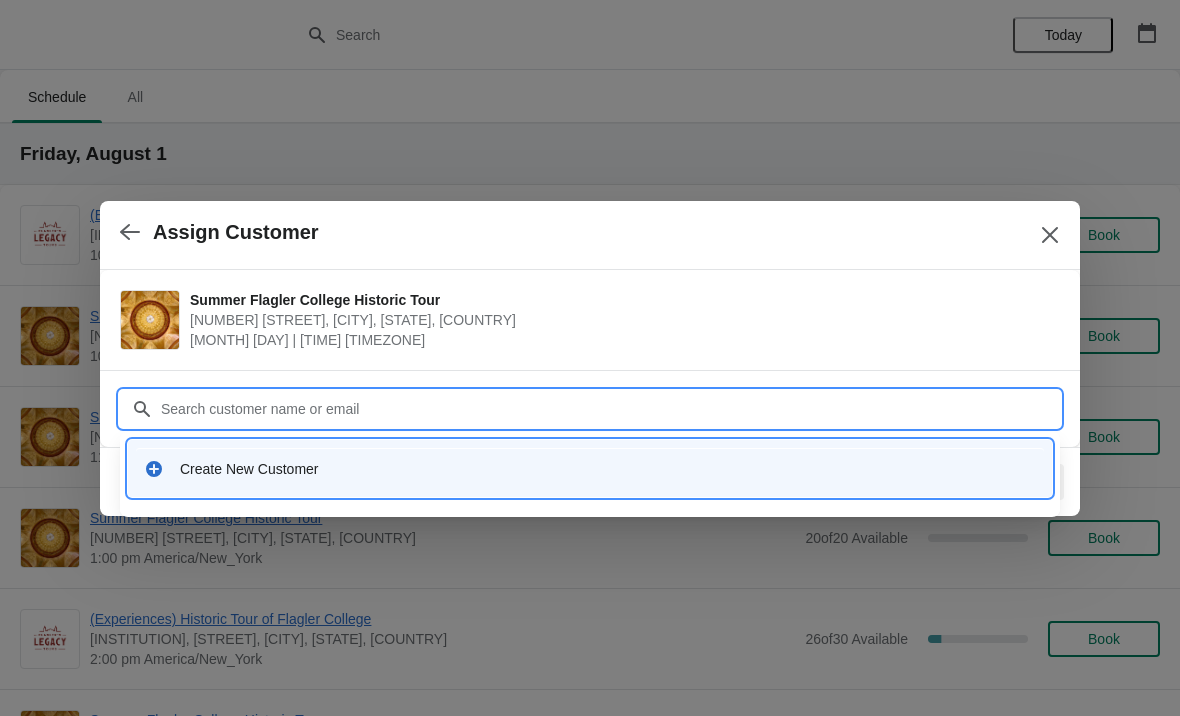 click on "Create New Customer" at bounding box center (608, 469) 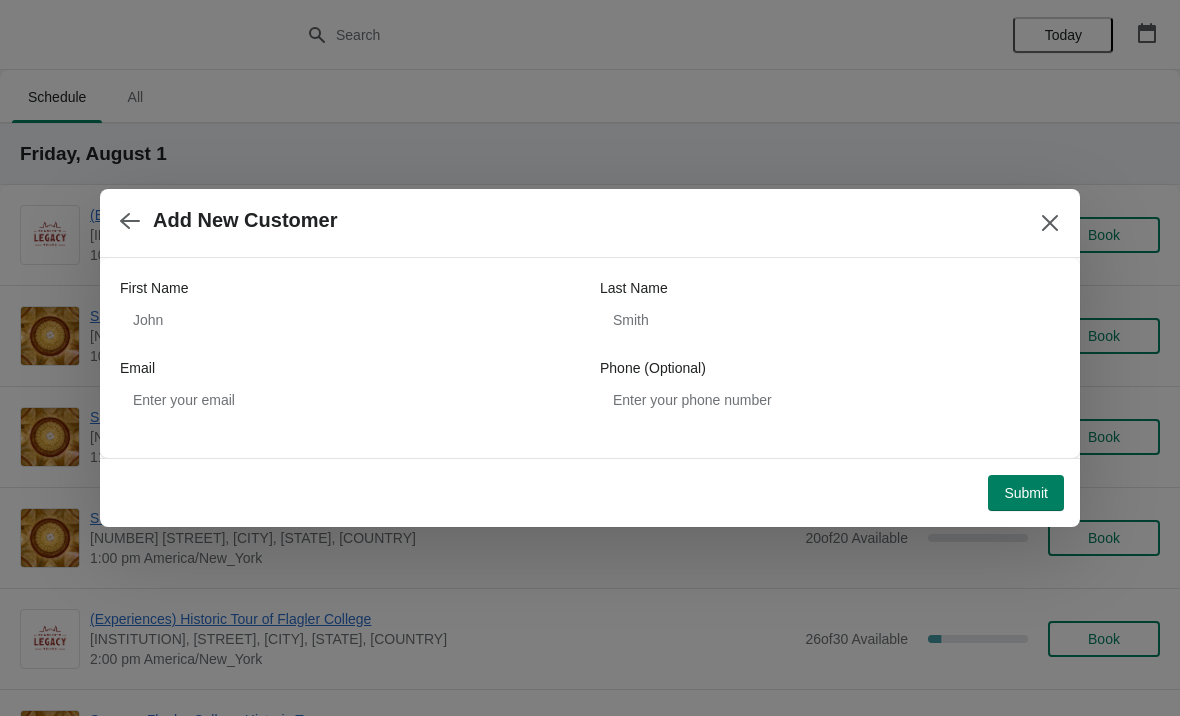 click on "First Name" at bounding box center (350, 288) 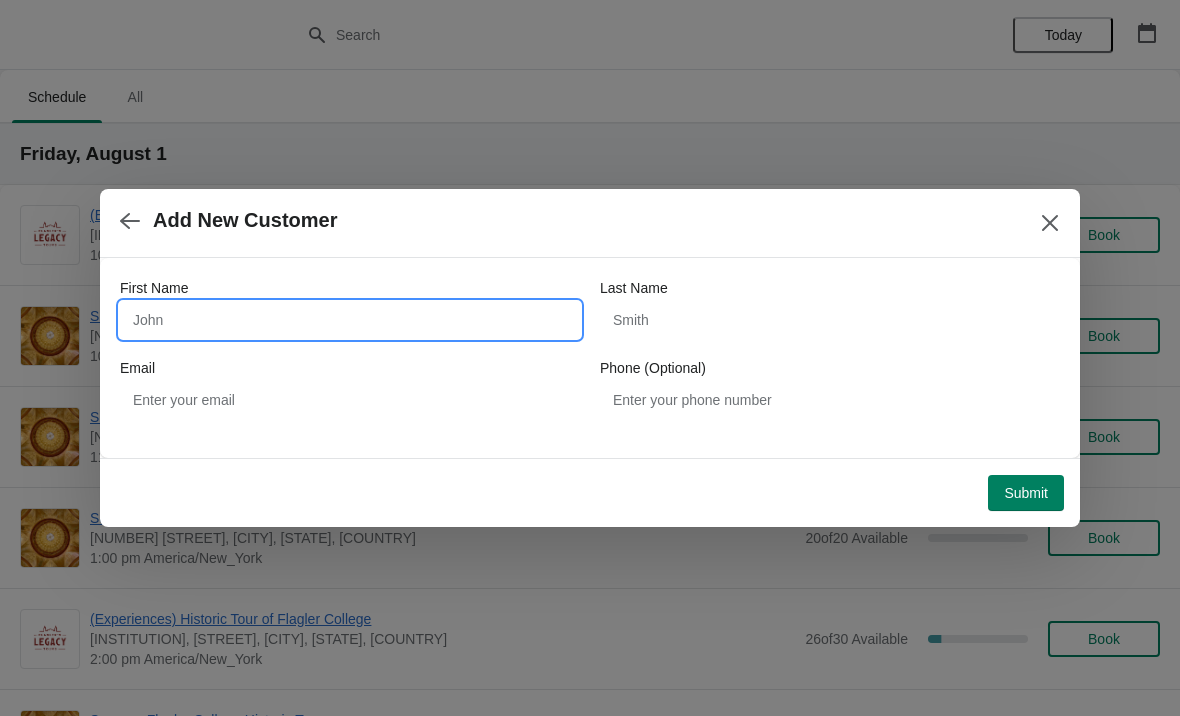 click on "First Name" at bounding box center [350, 320] 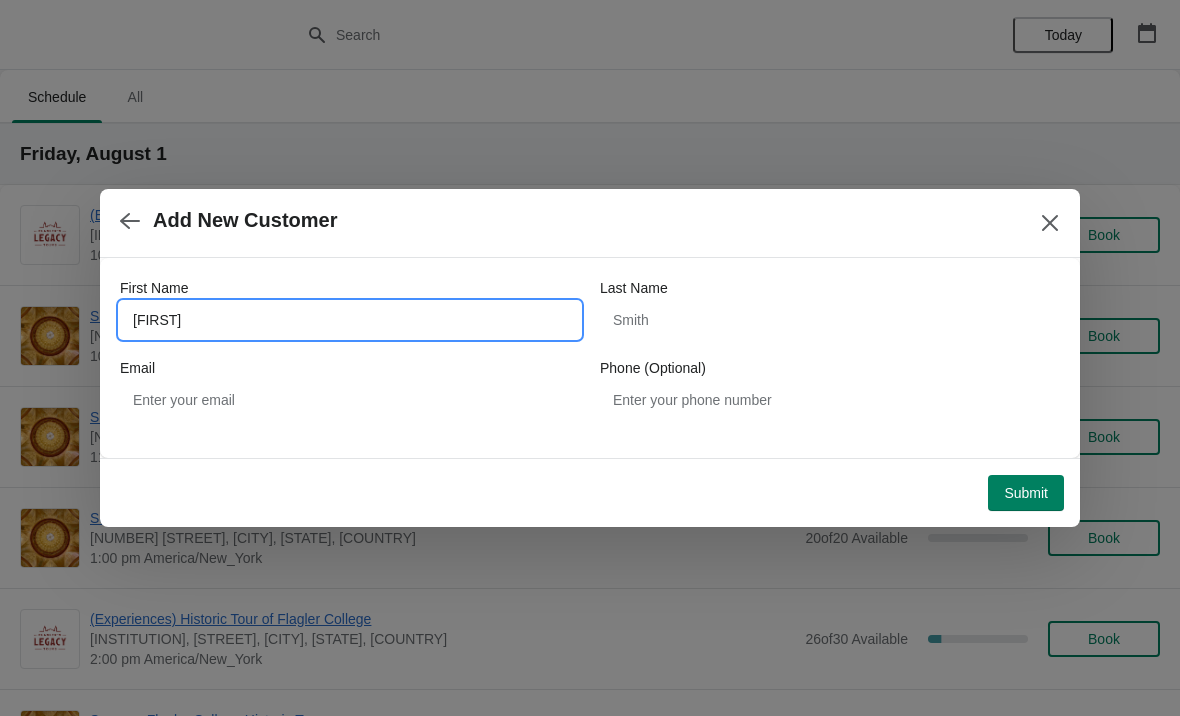type on "Ray" 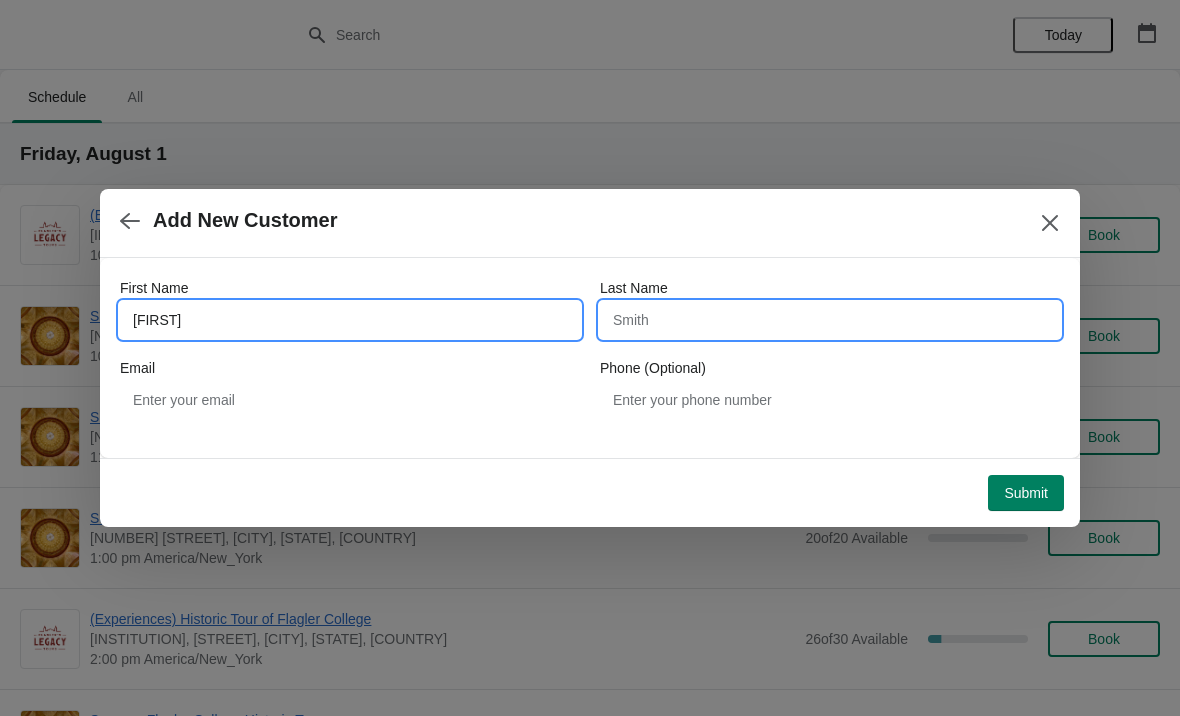 click on "Last Name" at bounding box center [830, 320] 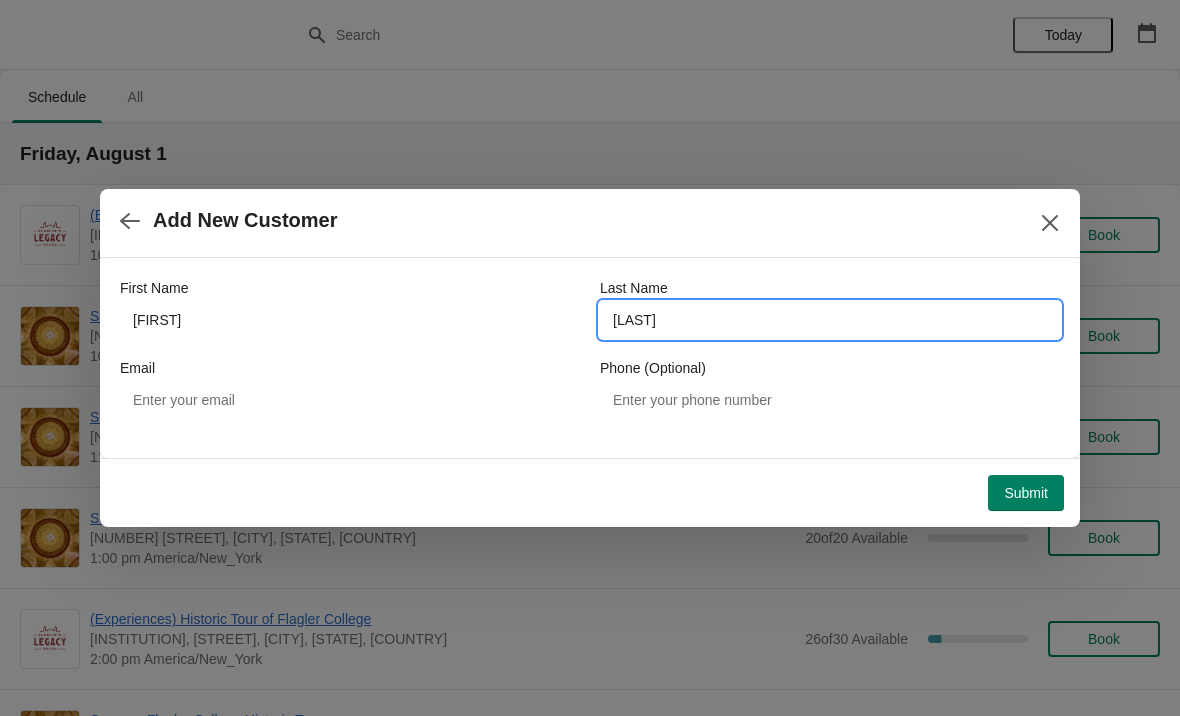 type on "Dominguez" 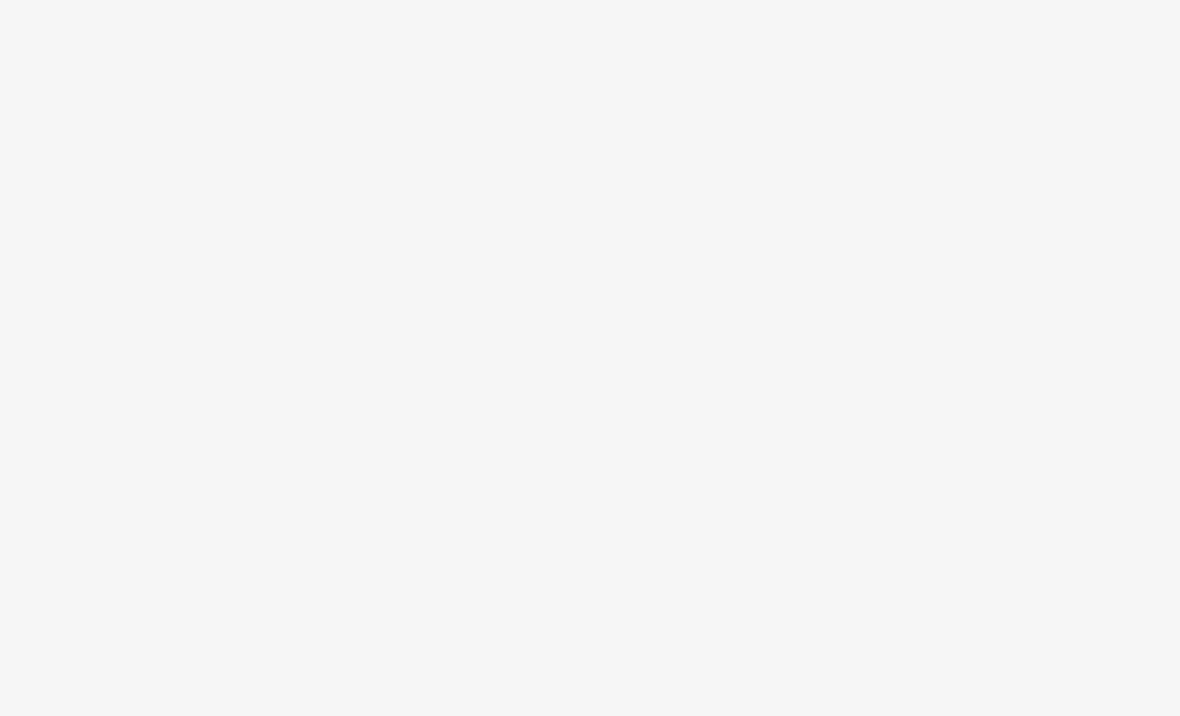 scroll, scrollTop: 0, scrollLeft: 0, axis: both 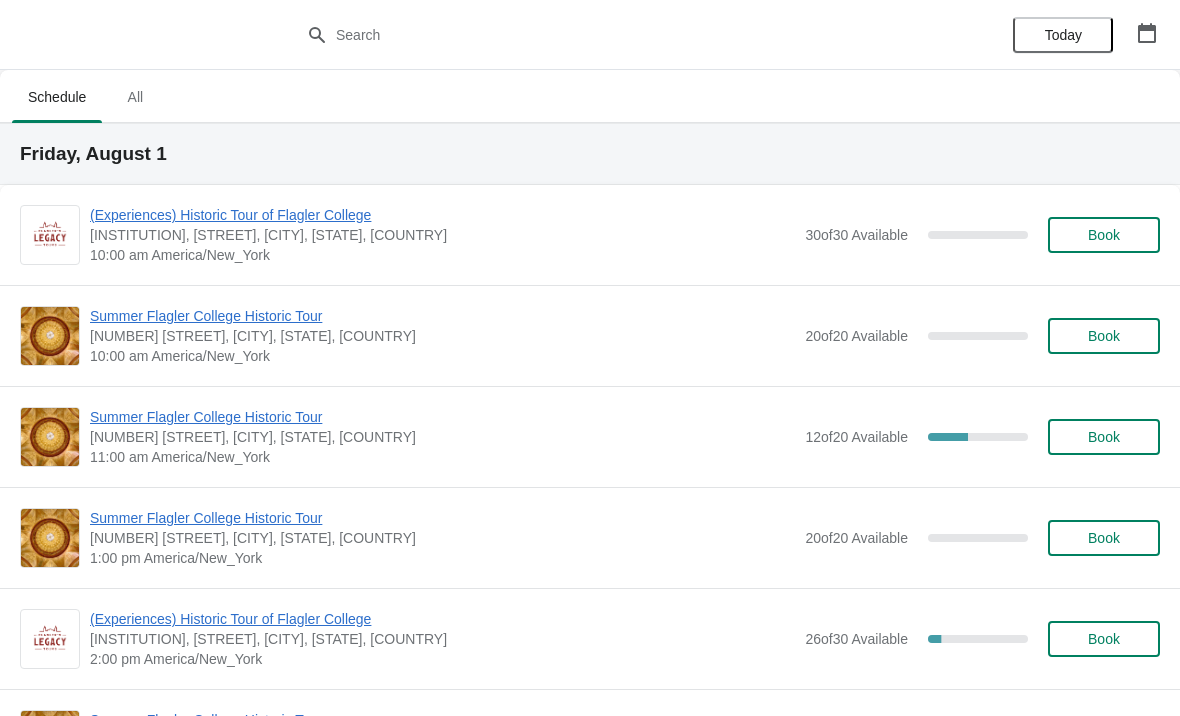 click on "Book" at bounding box center [1104, 437] 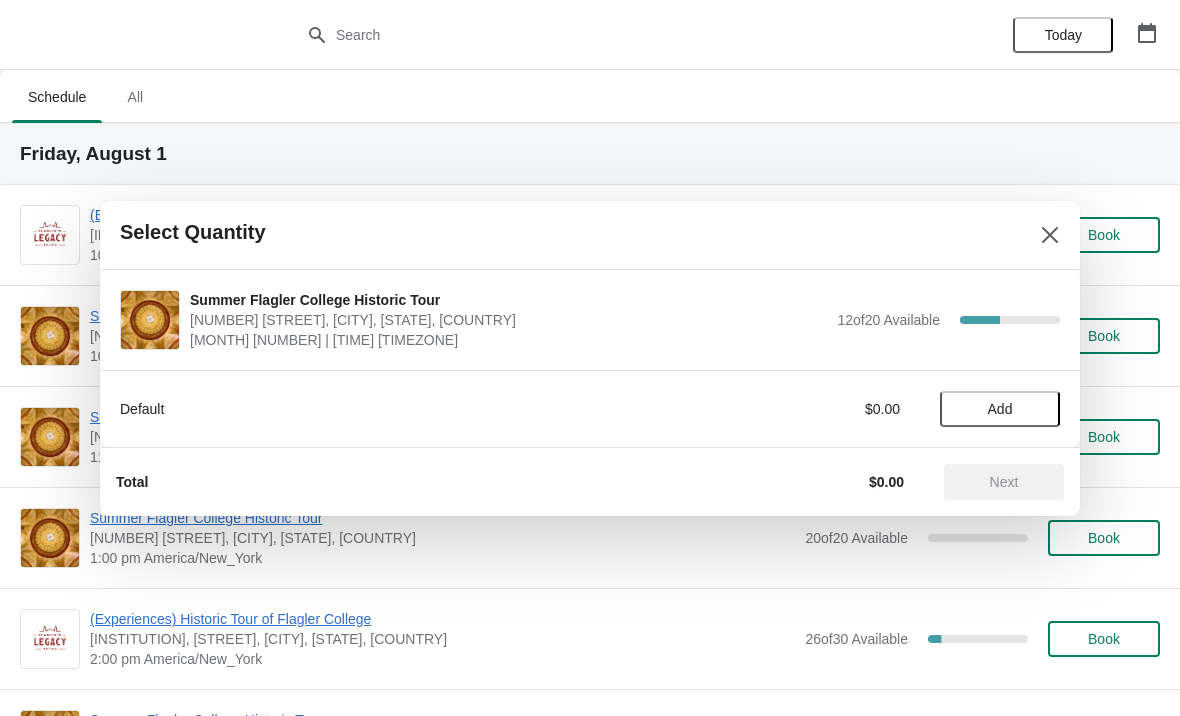 click on "Add" at bounding box center (1000, 409) 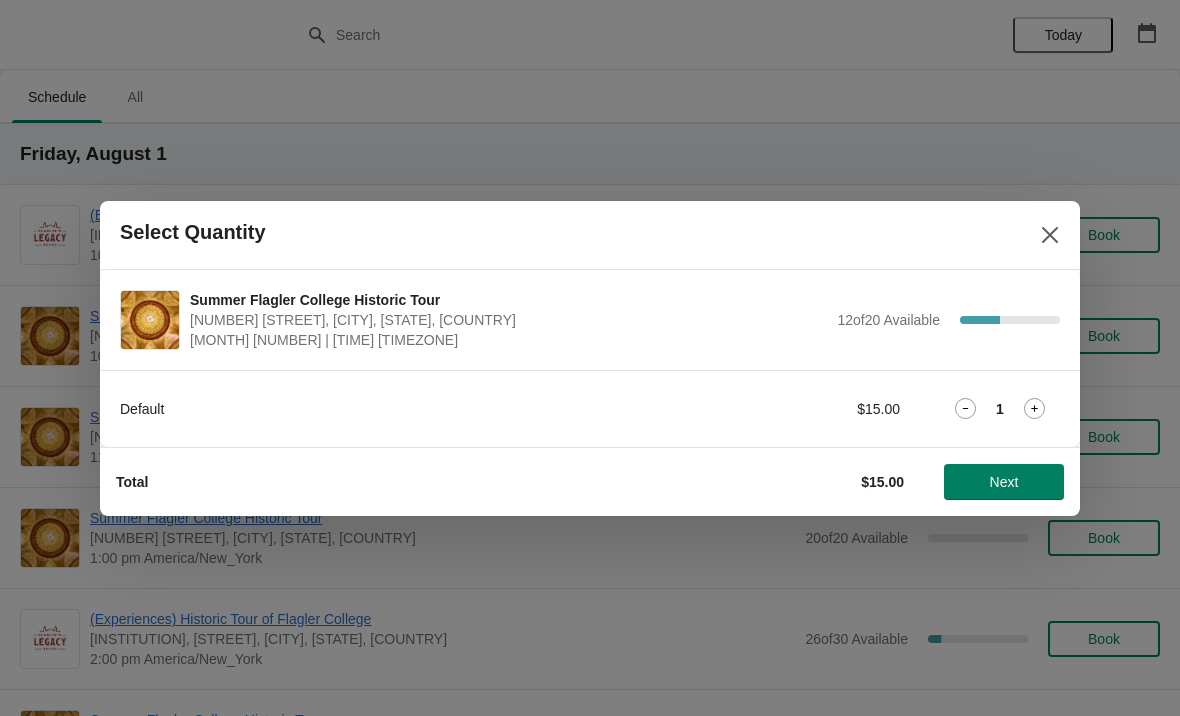 click 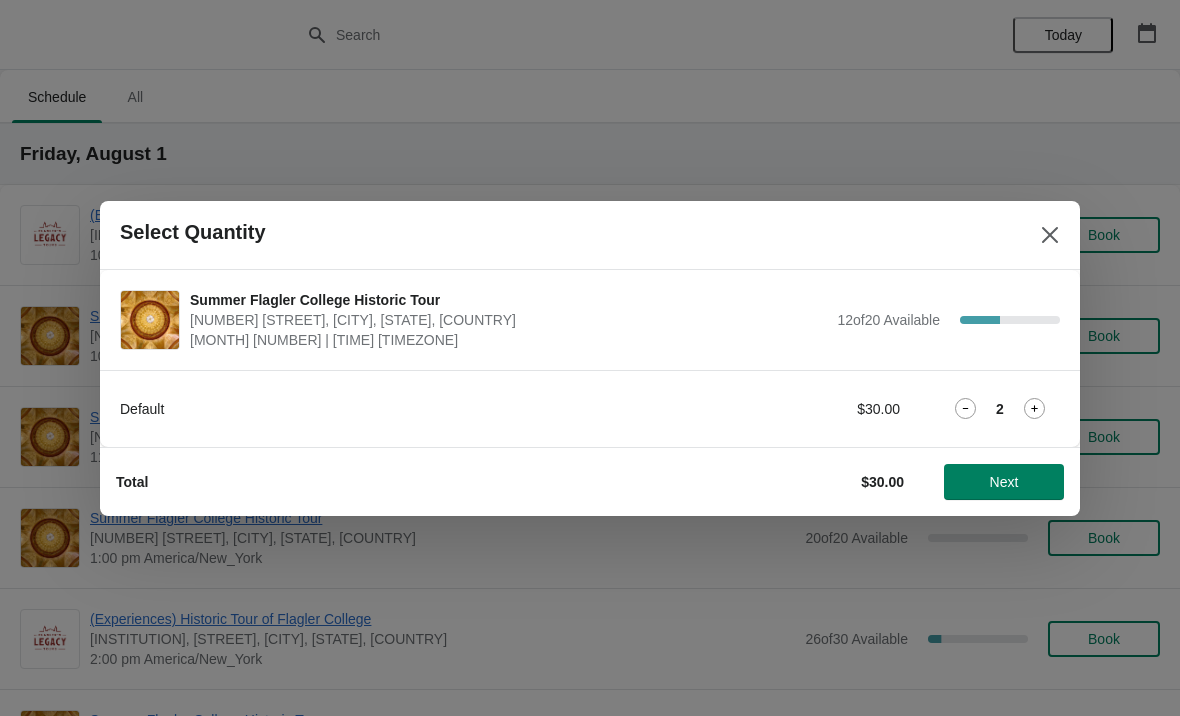 click 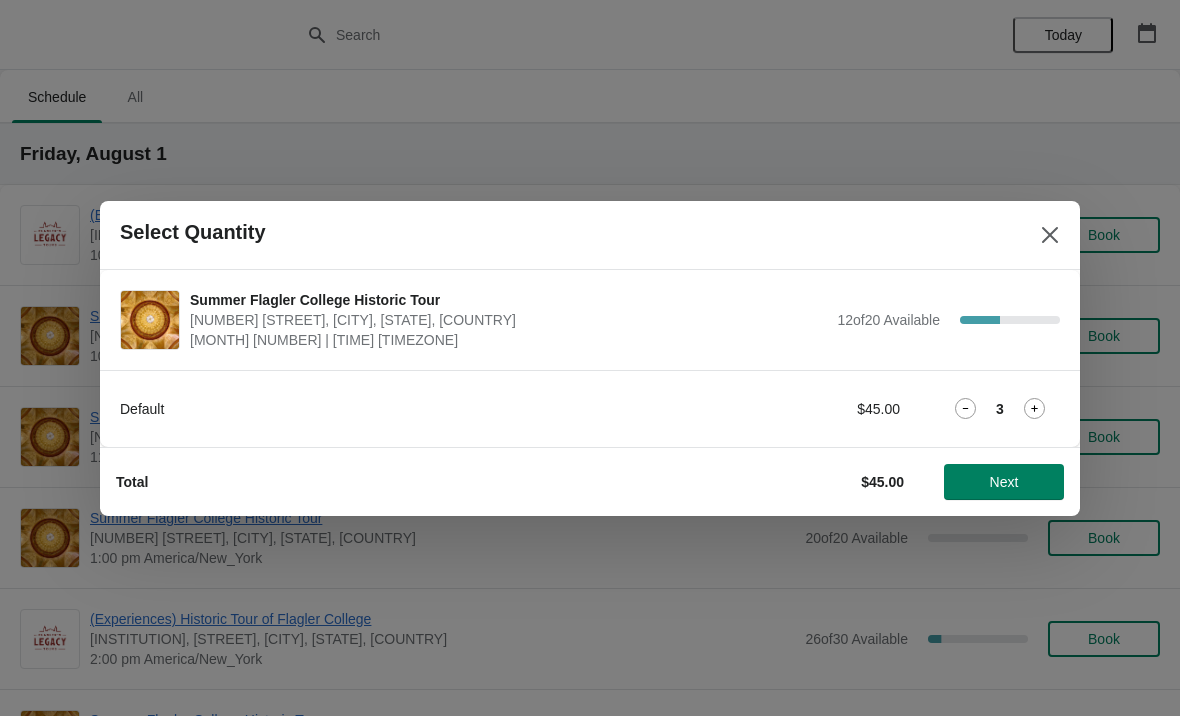 click on "Next" at bounding box center [1004, 482] 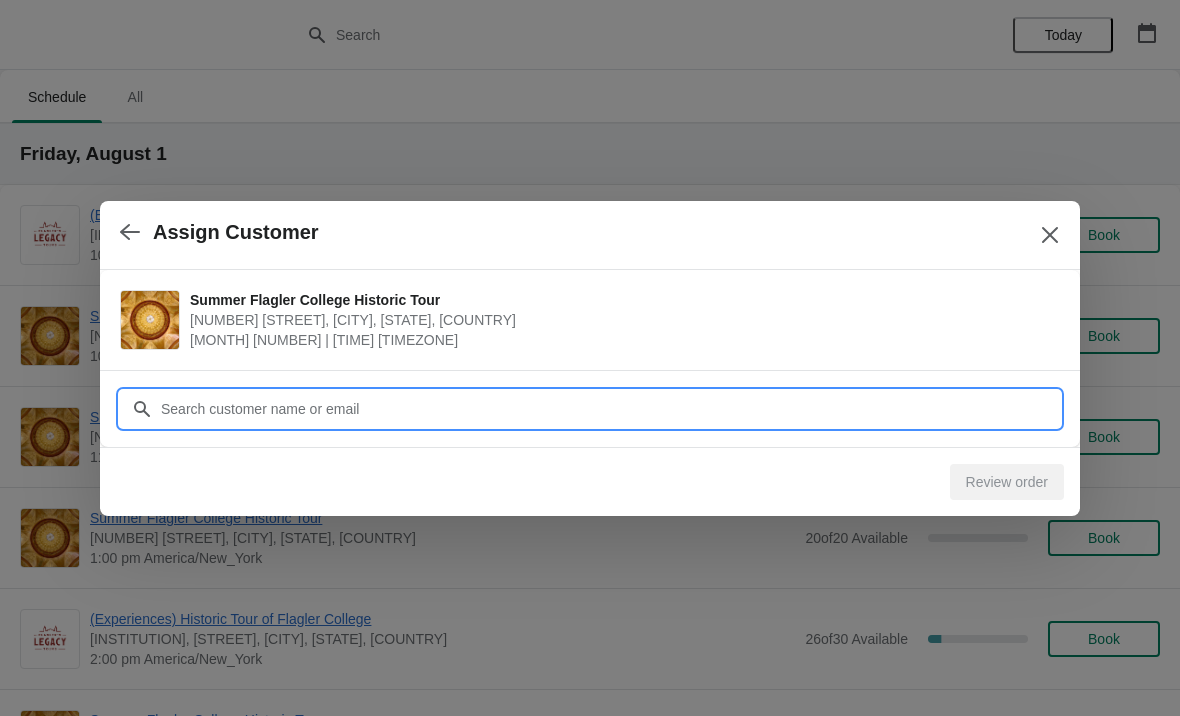 click on "Customer" at bounding box center [610, 409] 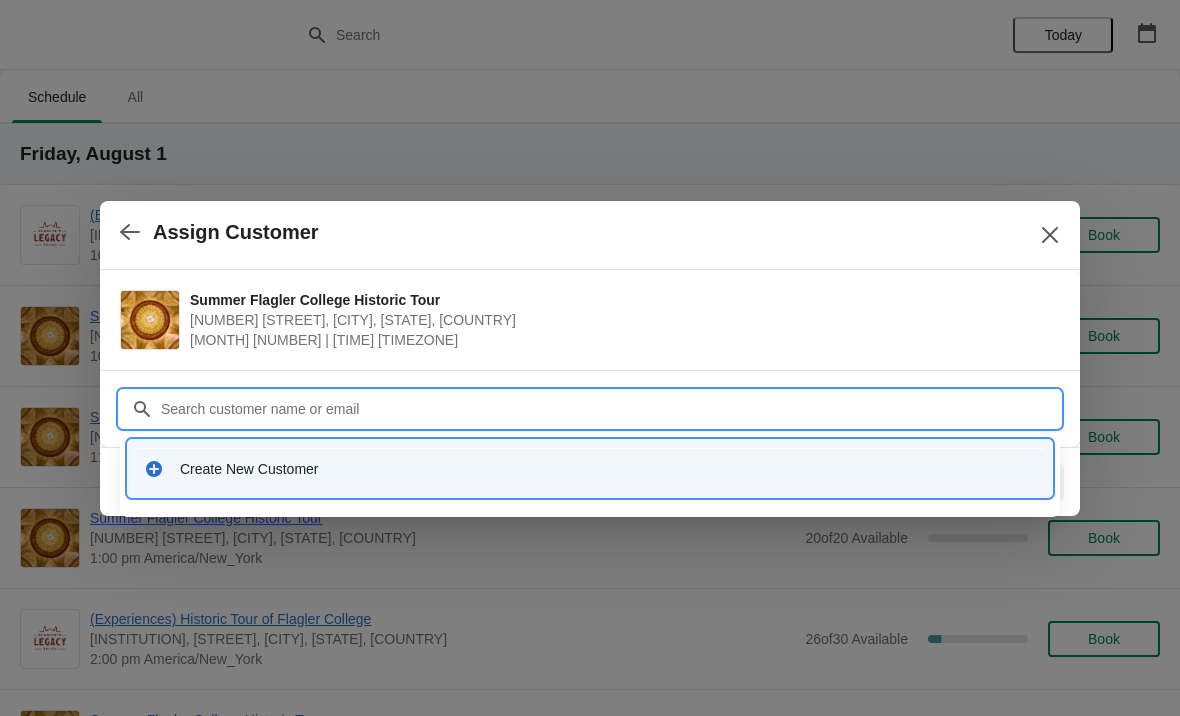 click on "Create New Customer" at bounding box center [608, 469] 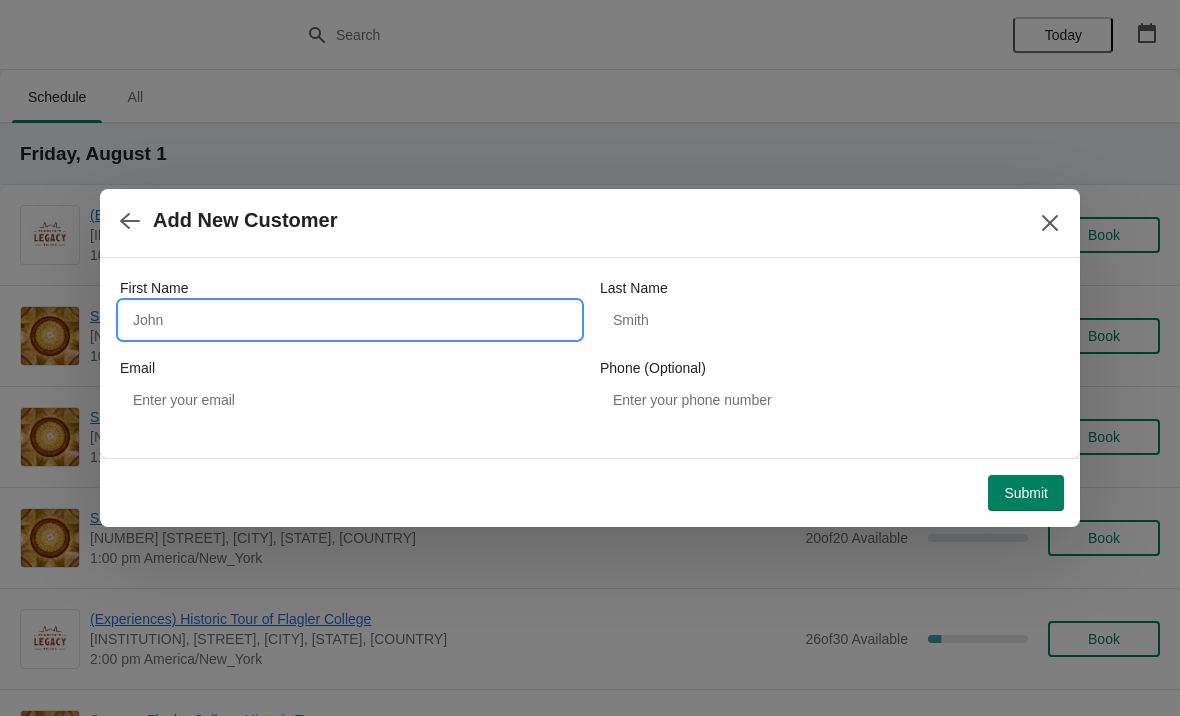click on "First Name" at bounding box center [350, 320] 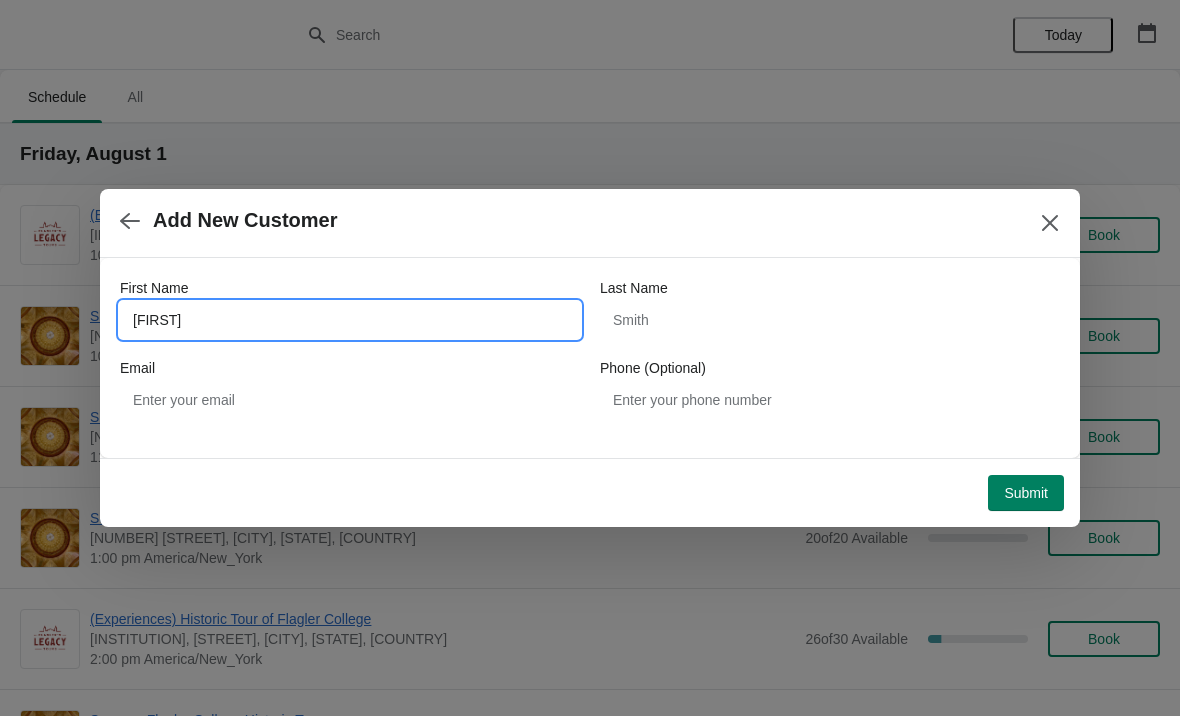 type on "[NAME]" 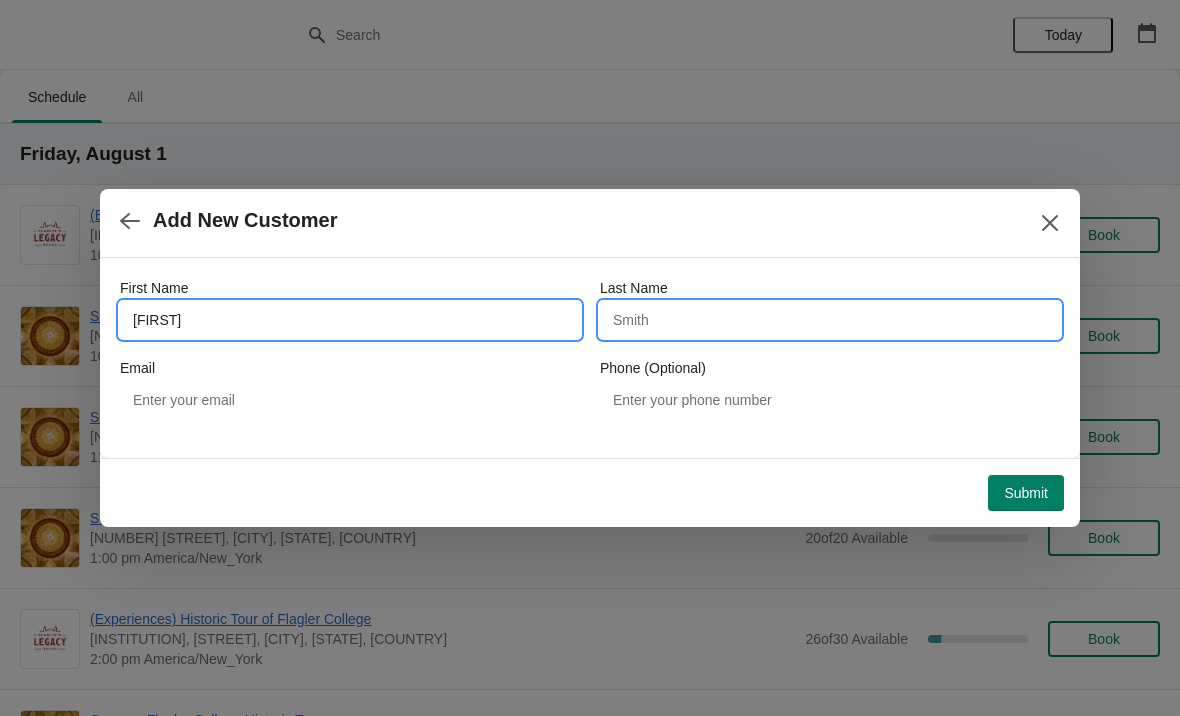 click on "Last Name" at bounding box center (830, 320) 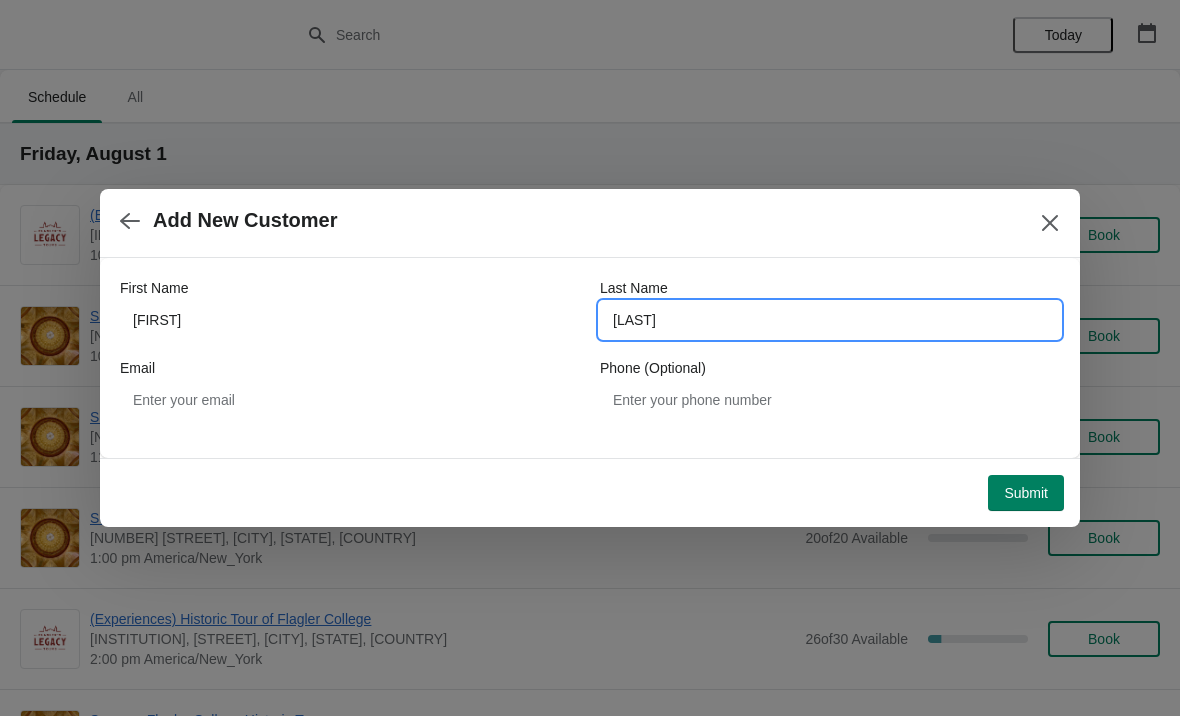 type on "[NAME]" 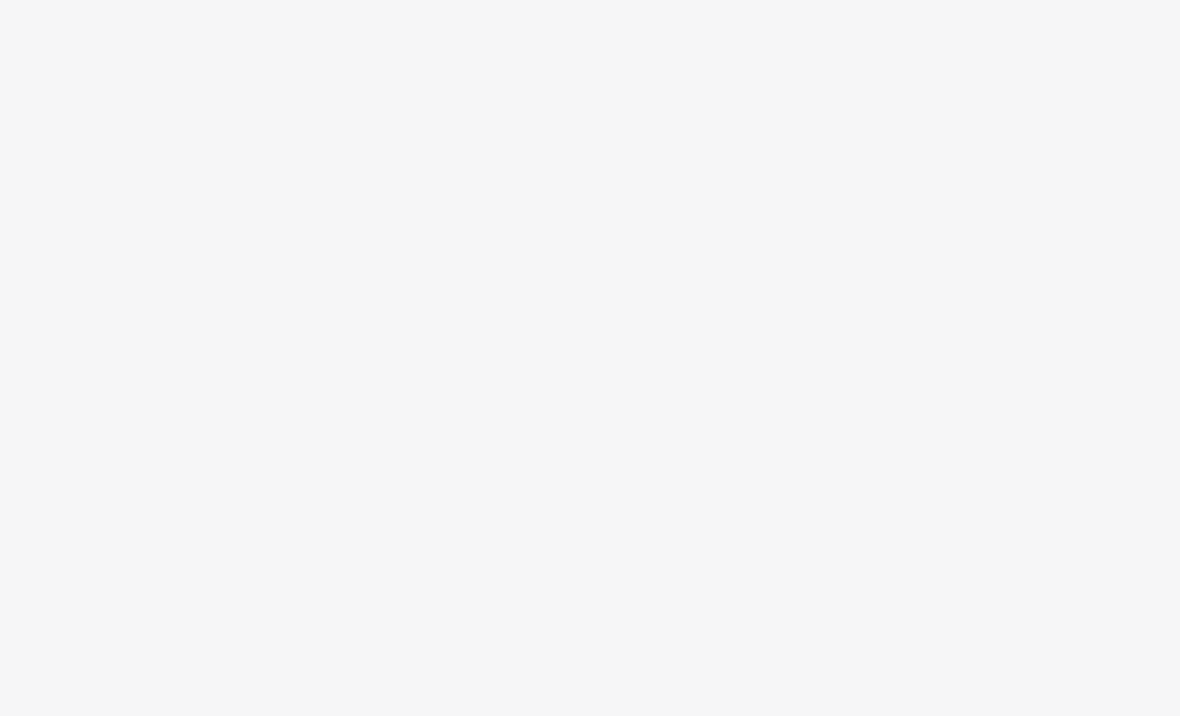 scroll, scrollTop: 0, scrollLeft: 0, axis: both 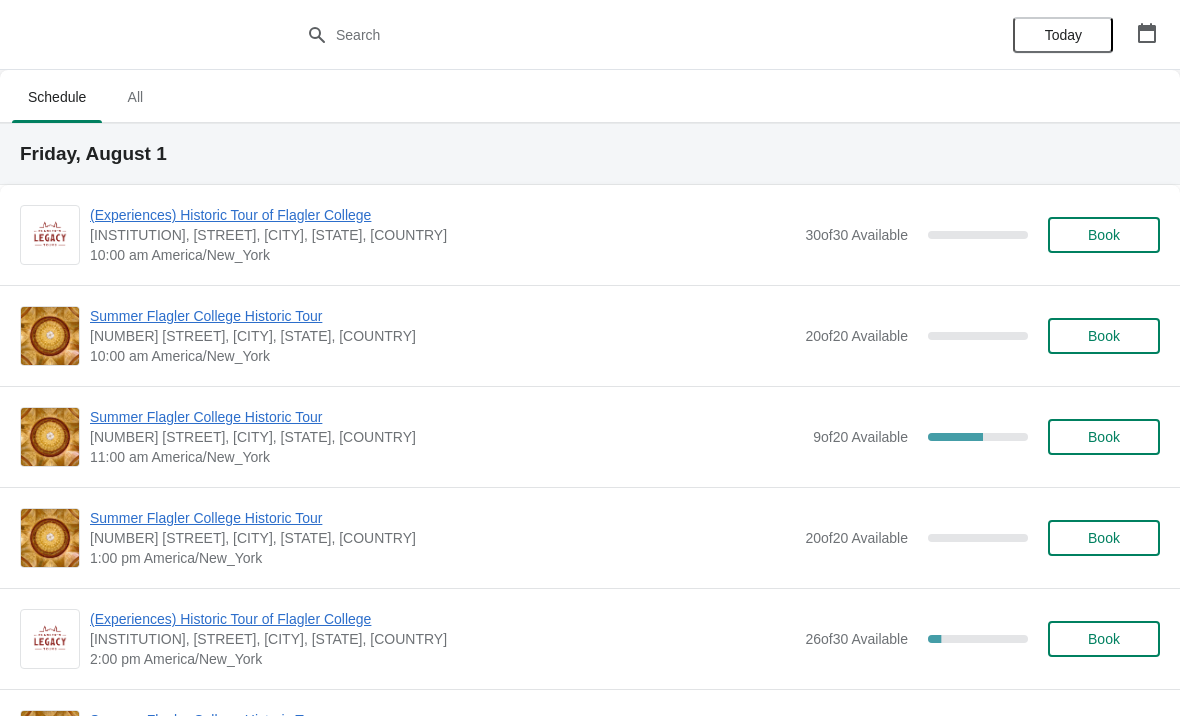 click on "Book" at bounding box center (1104, 437) 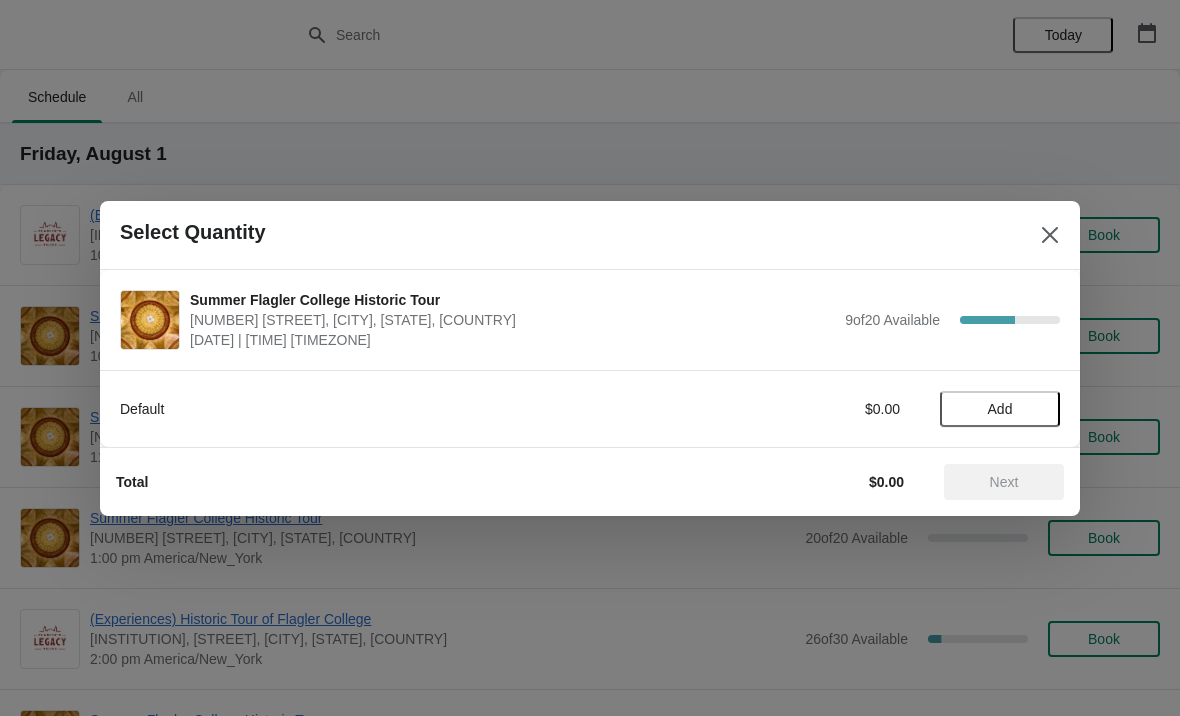 click on "Add" at bounding box center [1000, 409] 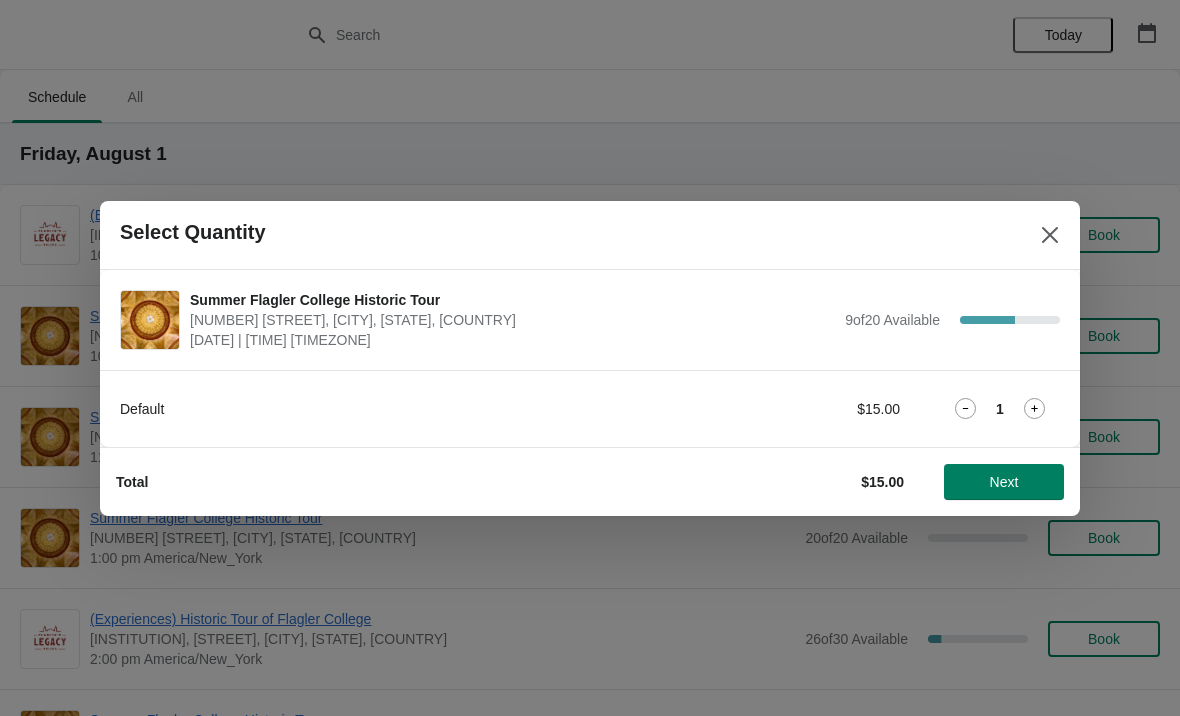 click 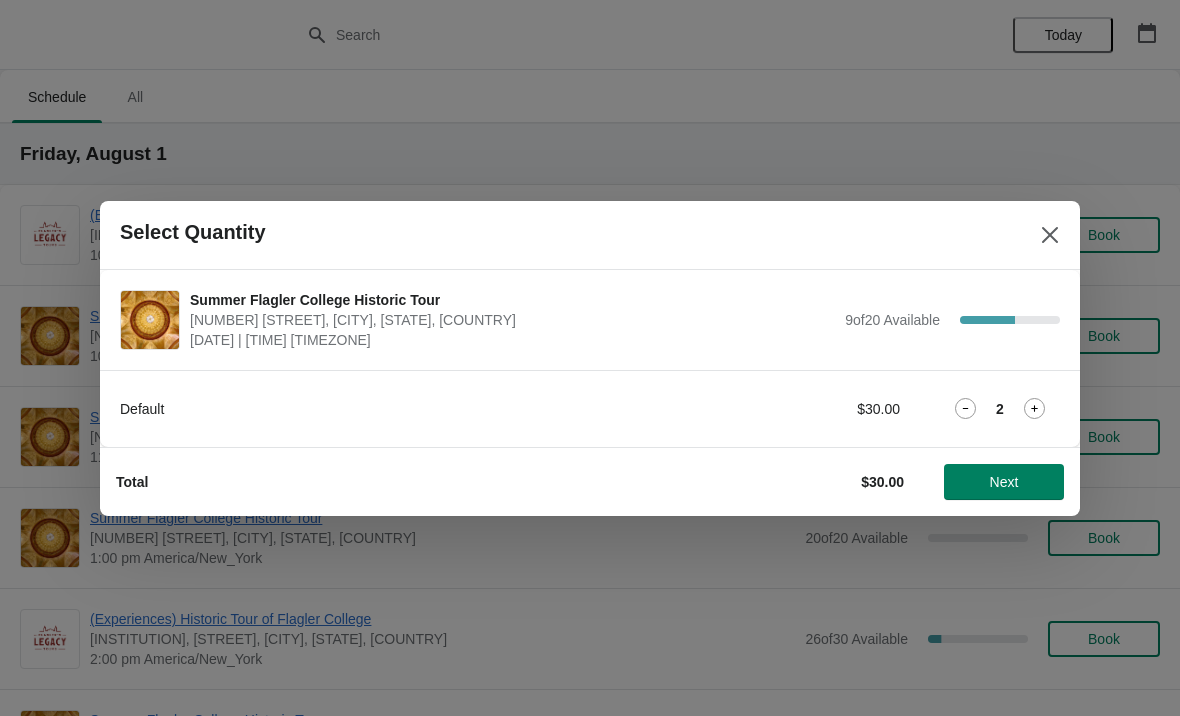 click on "Next" at bounding box center [1004, 482] 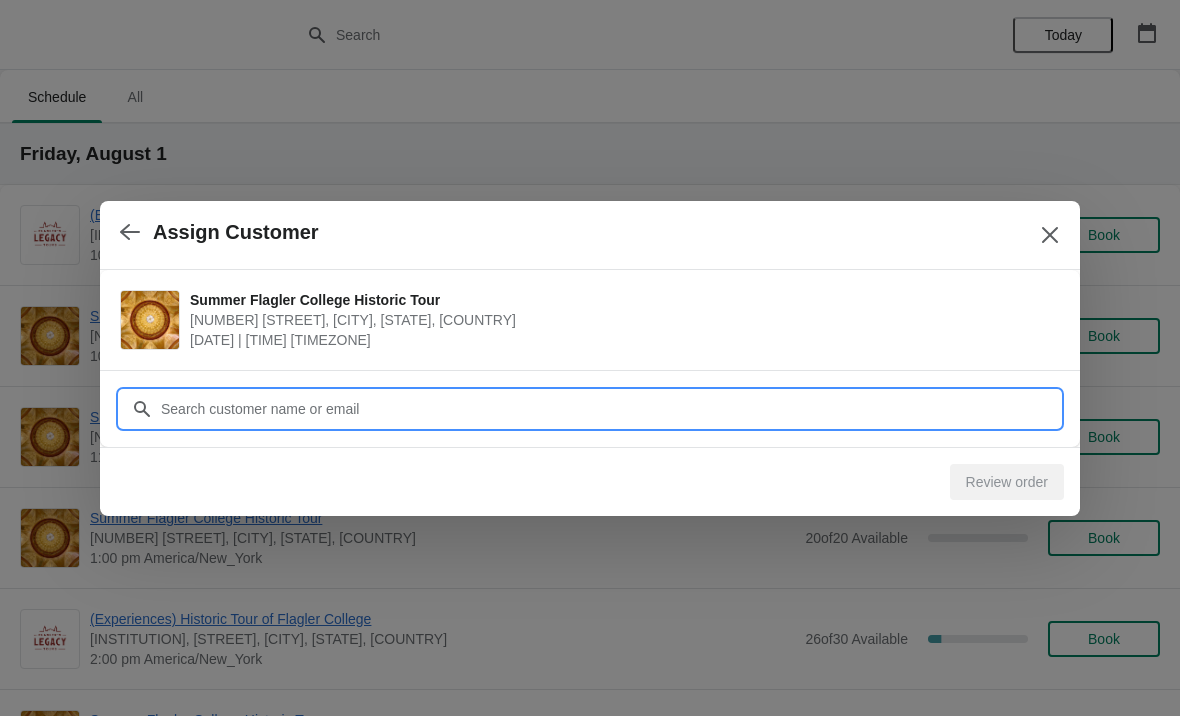 click on "Assign Customer Summer [INSTITUTION] Historic Tour [NUMBER] [STREET], [CITY], [STATE], [COUNTRY] [MONTH] [DAY] | [TIME] [TIMEZONE] Customer Review order" at bounding box center (590, 6127) 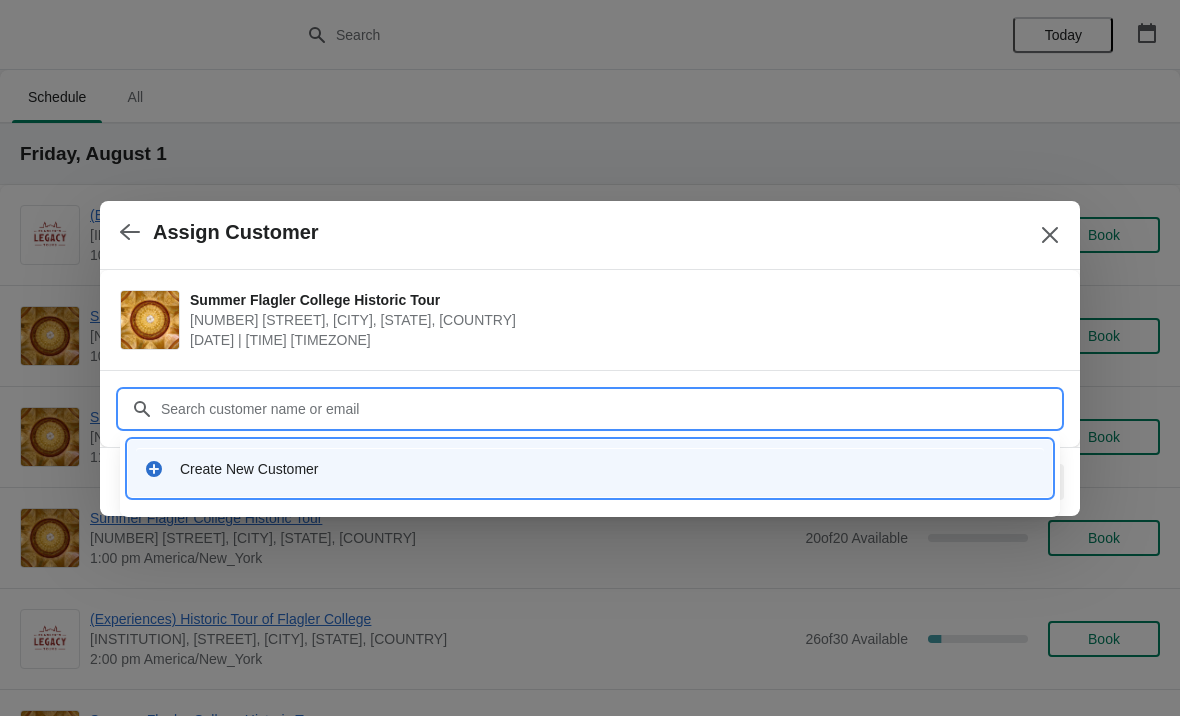 click on "Create New Customer" at bounding box center [590, 468] 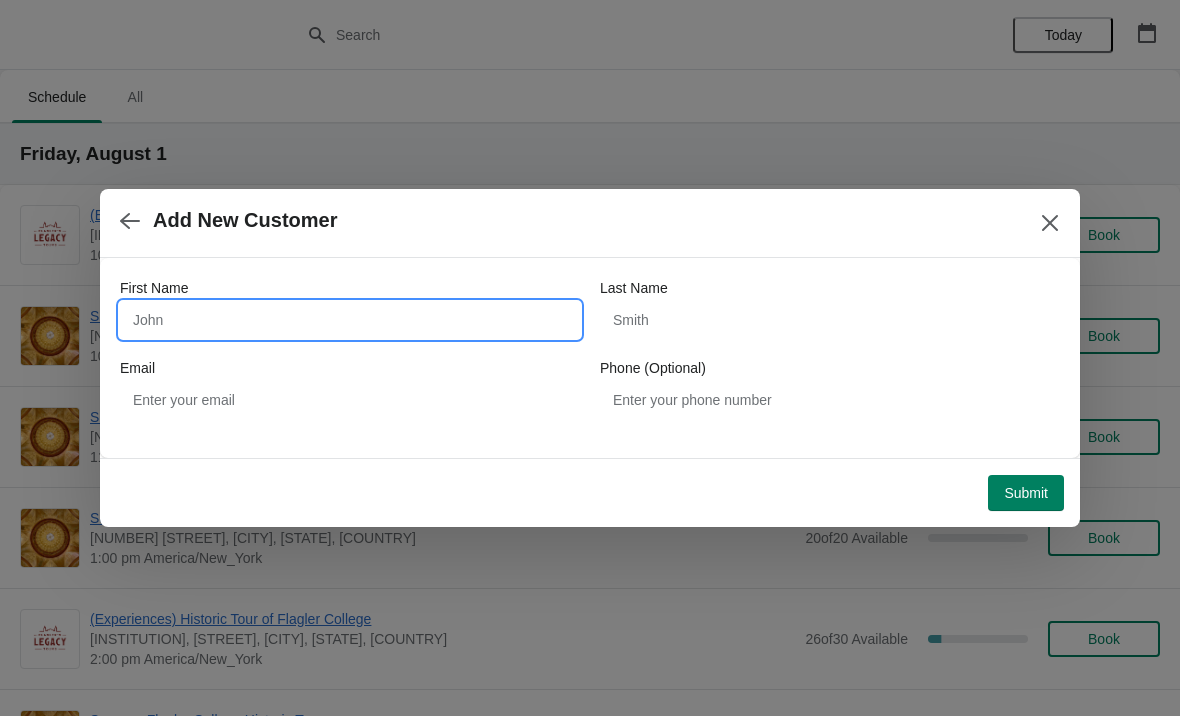 click on "First Name" at bounding box center [350, 320] 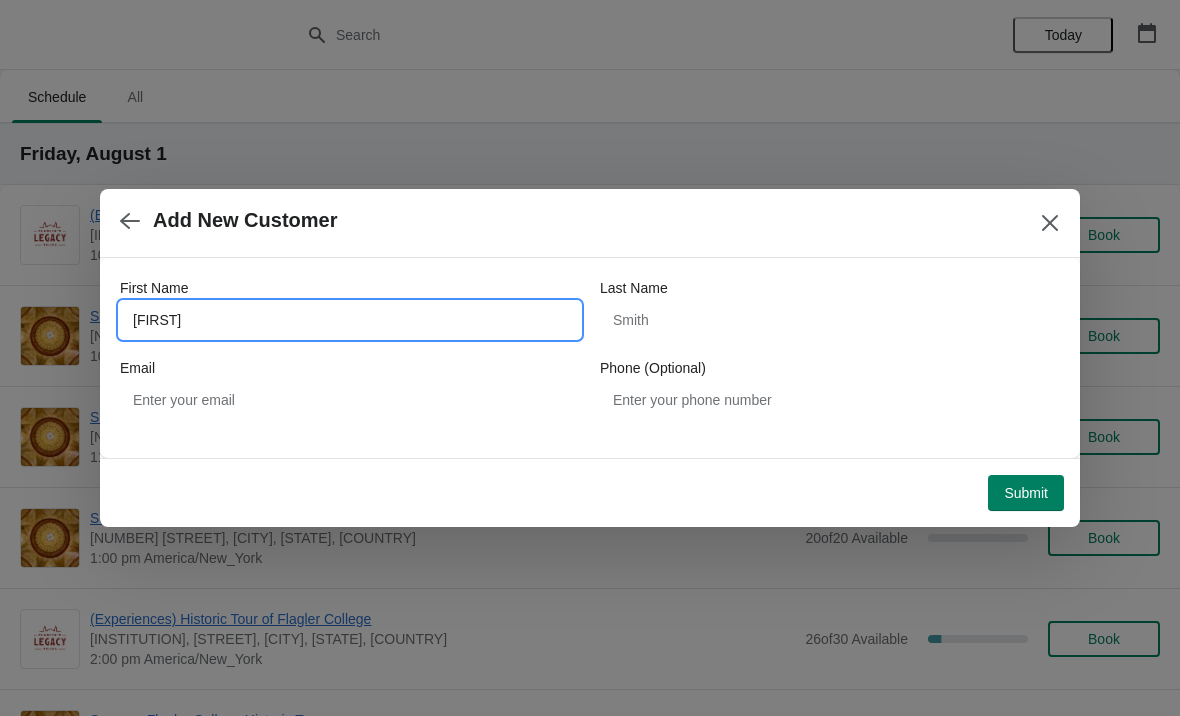 type on "Carlos" 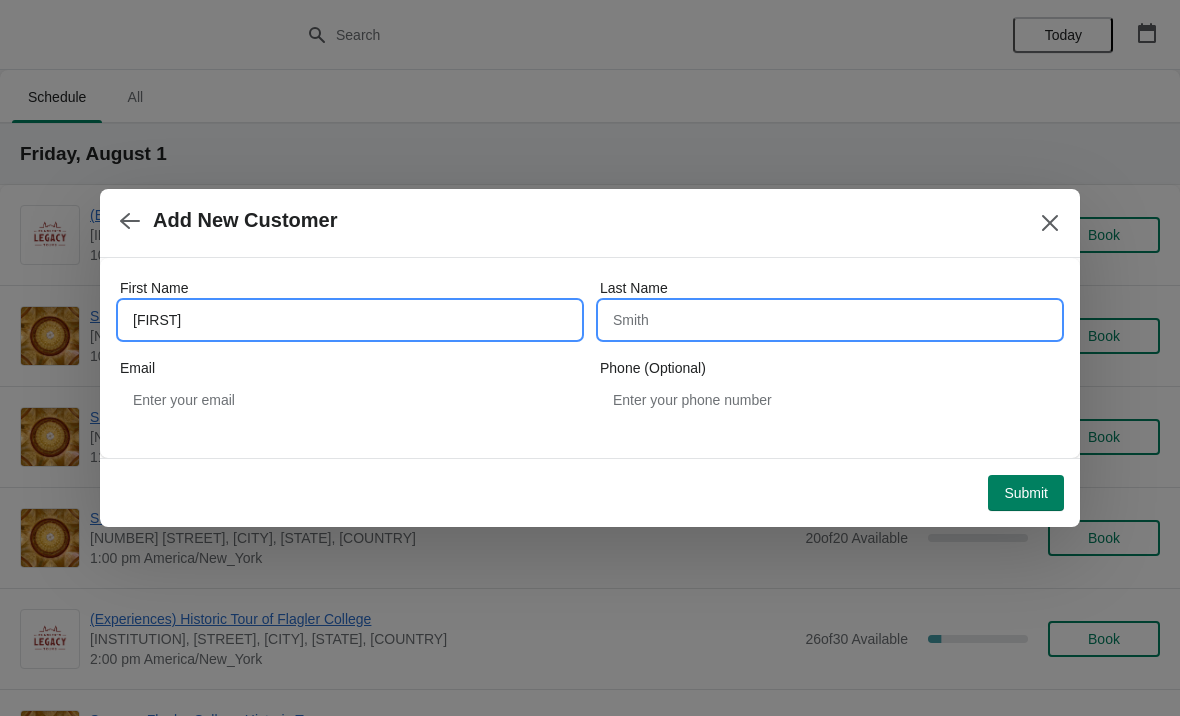 click on "Last Name" at bounding box center (830, 320) 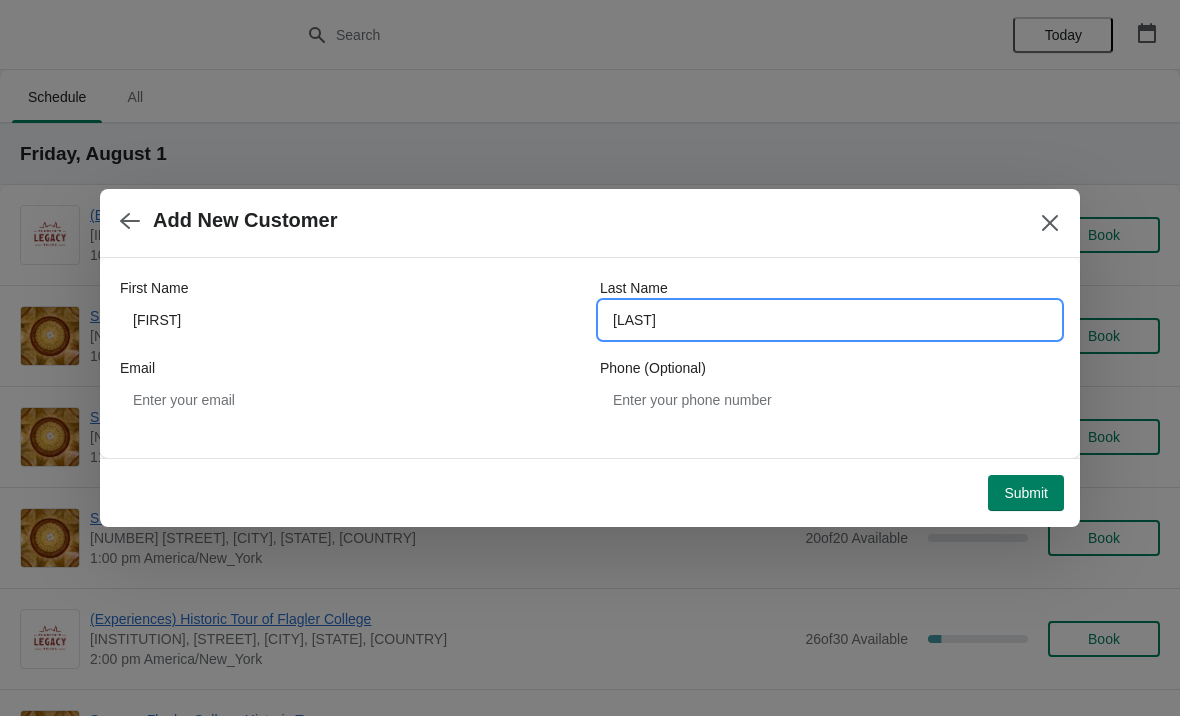 type on "Dominguez" 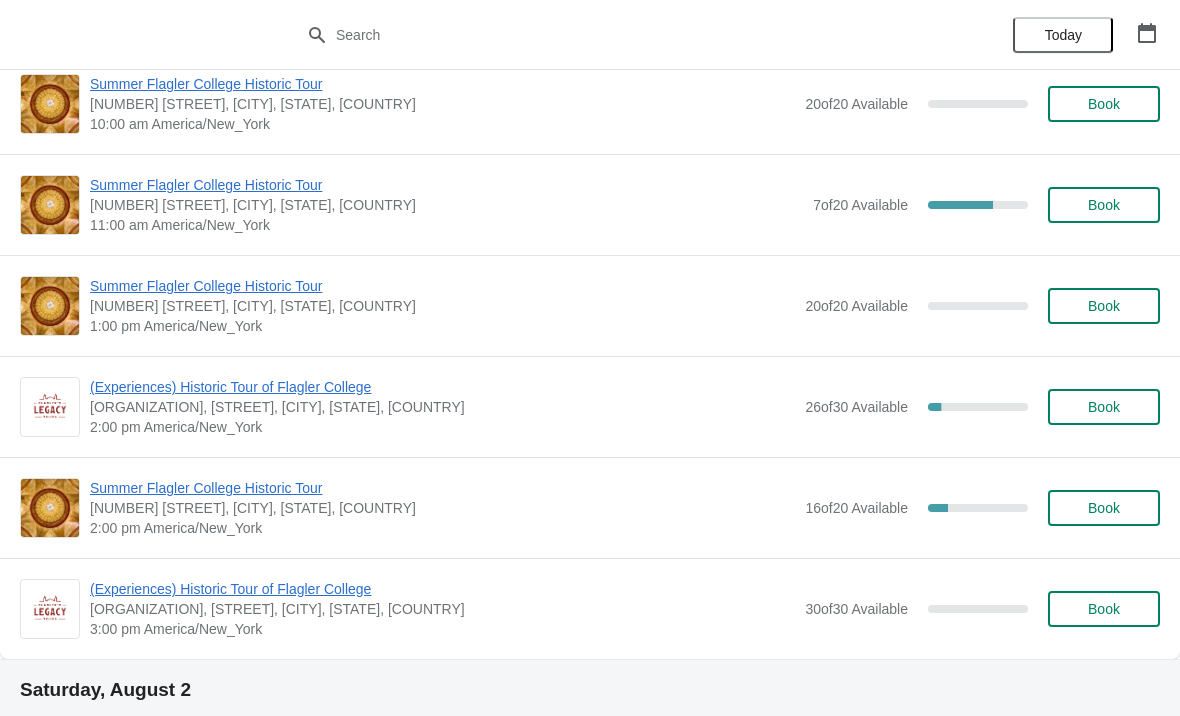 scroll, scrollTop: 238, scrollLeft: 0, axis: vertical 